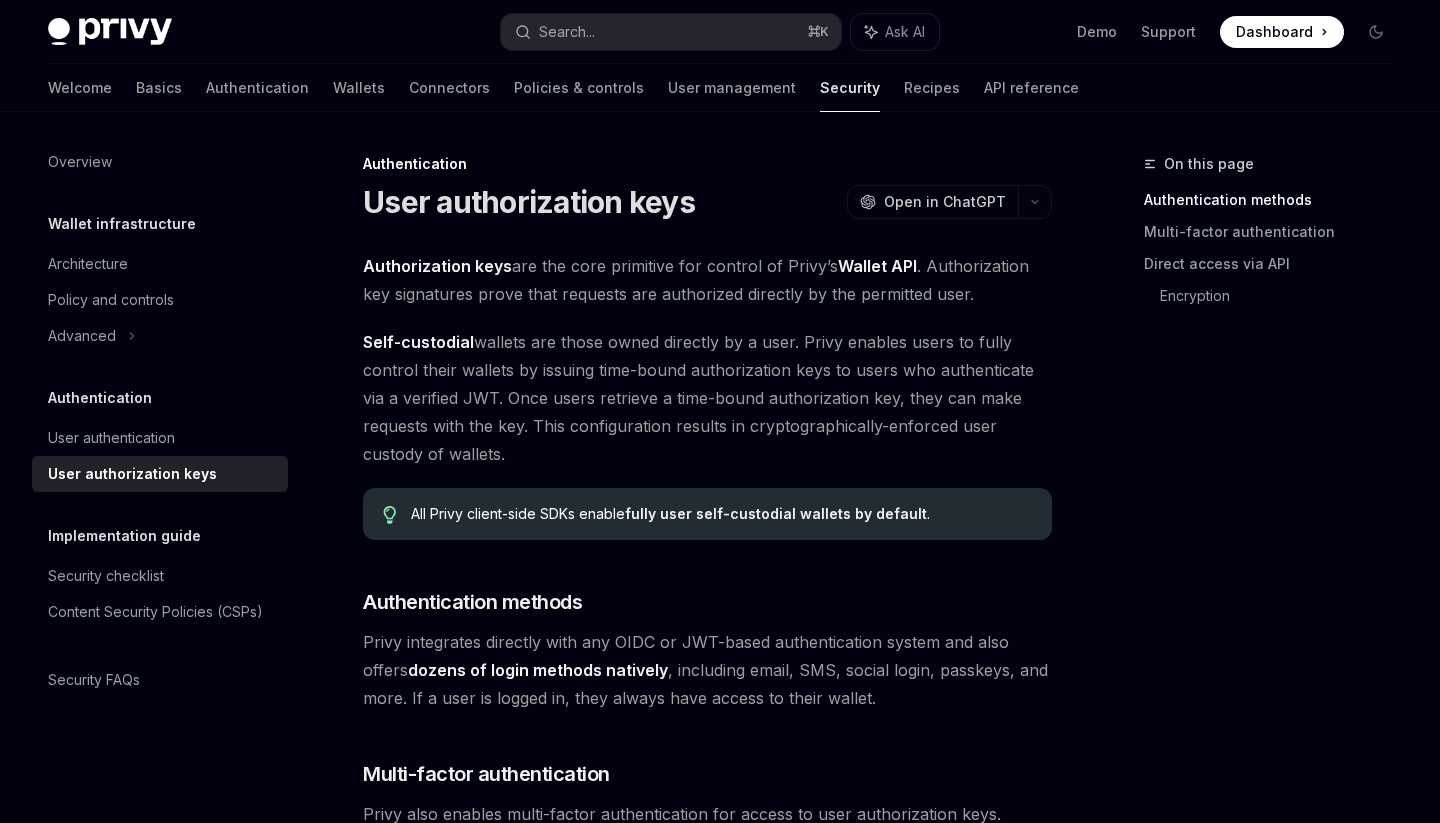 scroll, scrollTop: 0, scrollLeft: 0, axis: both 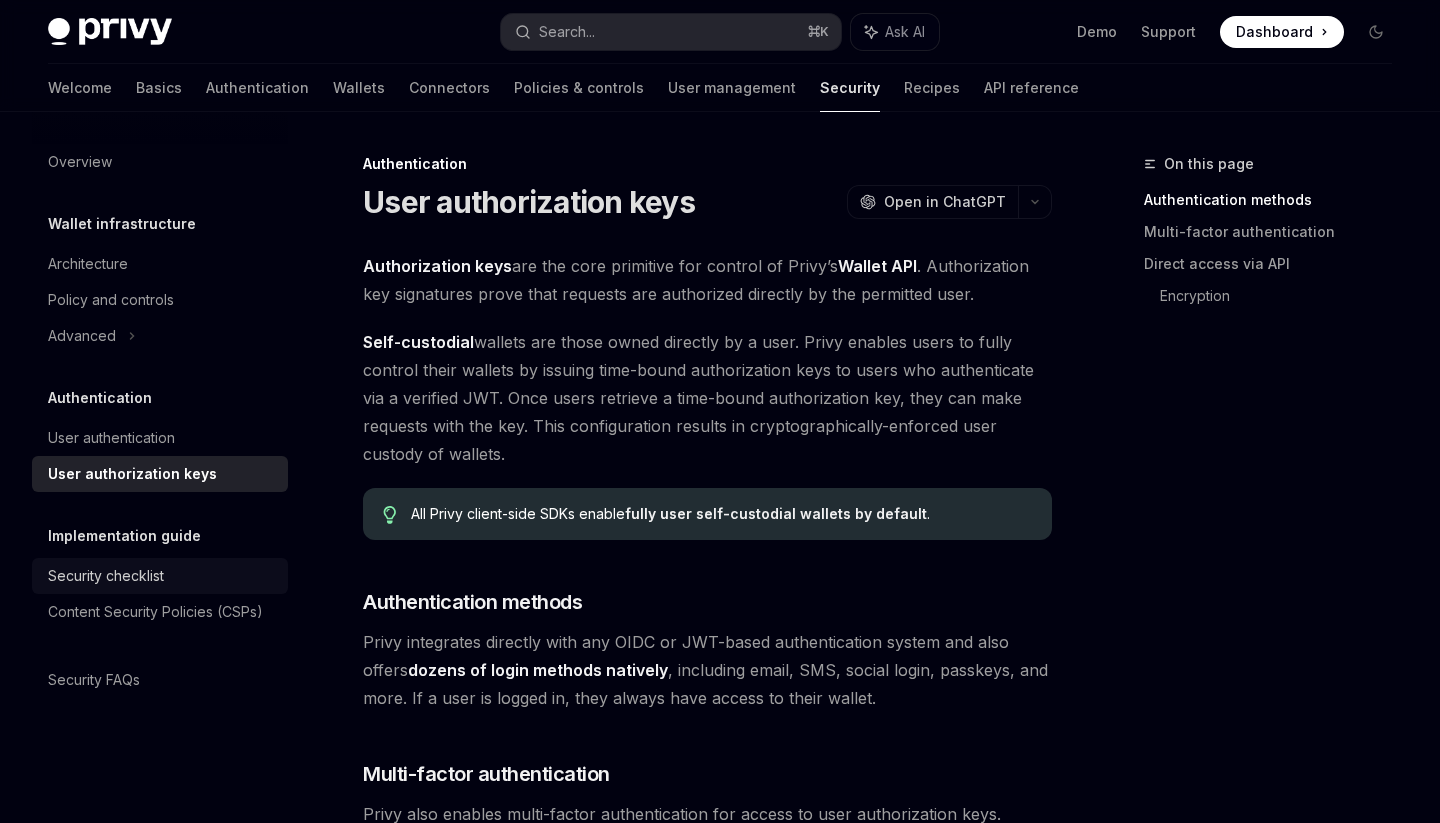 click on "Security checklist" at bounding box center (162, 576) 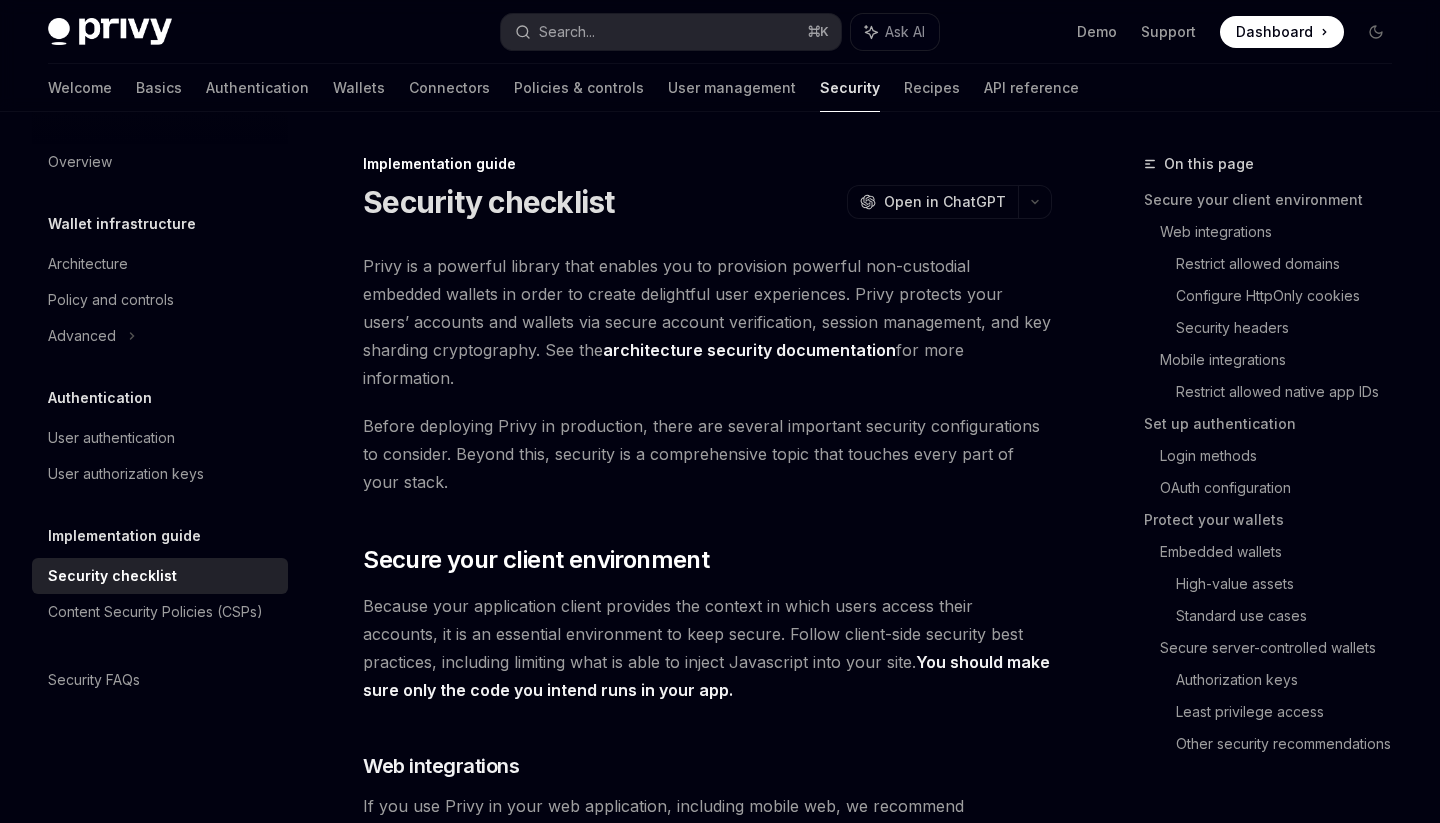 type on "*" 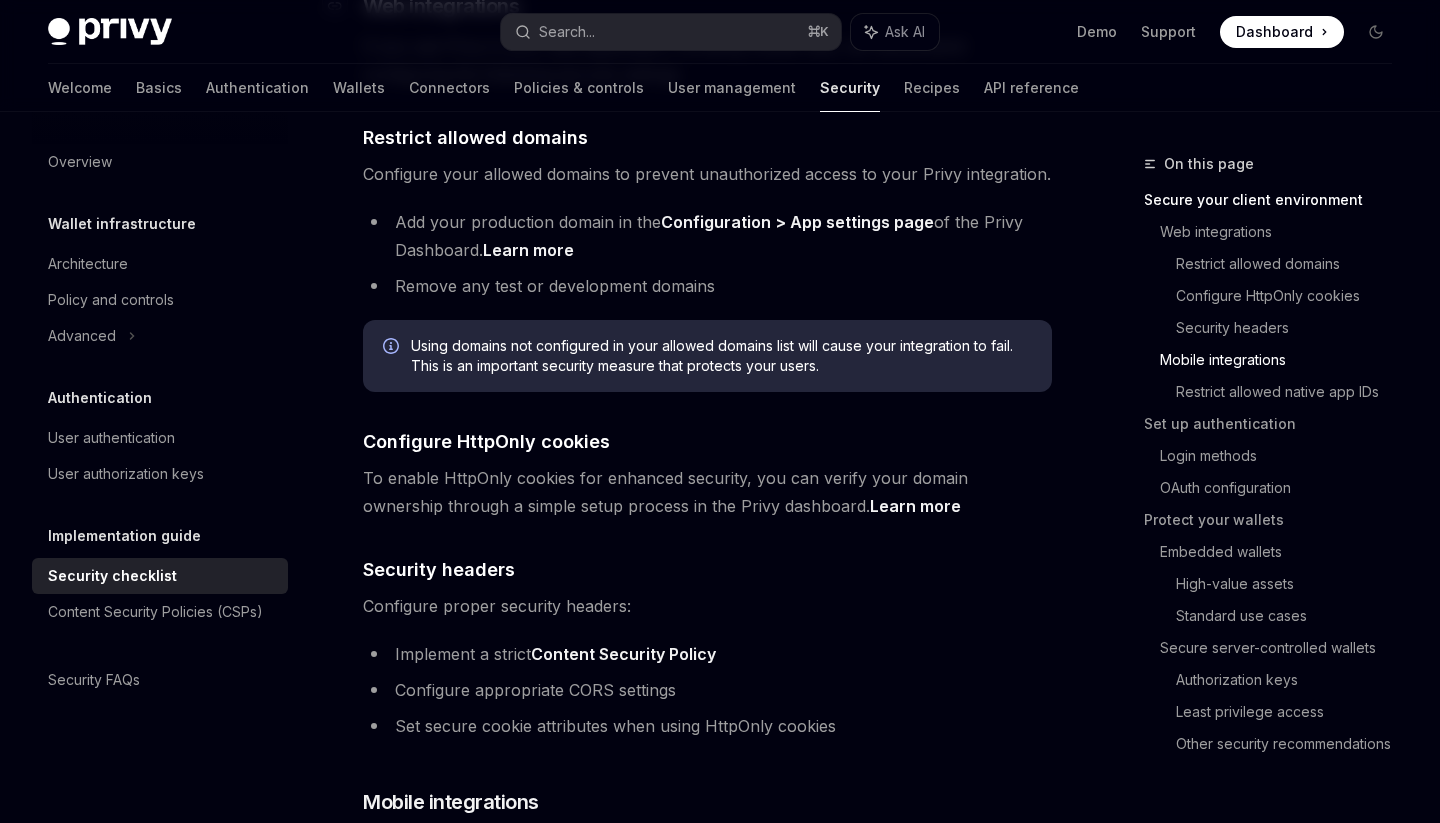 scroll, scrollTop: 1680, scrollLeft: 0, axis: vertical 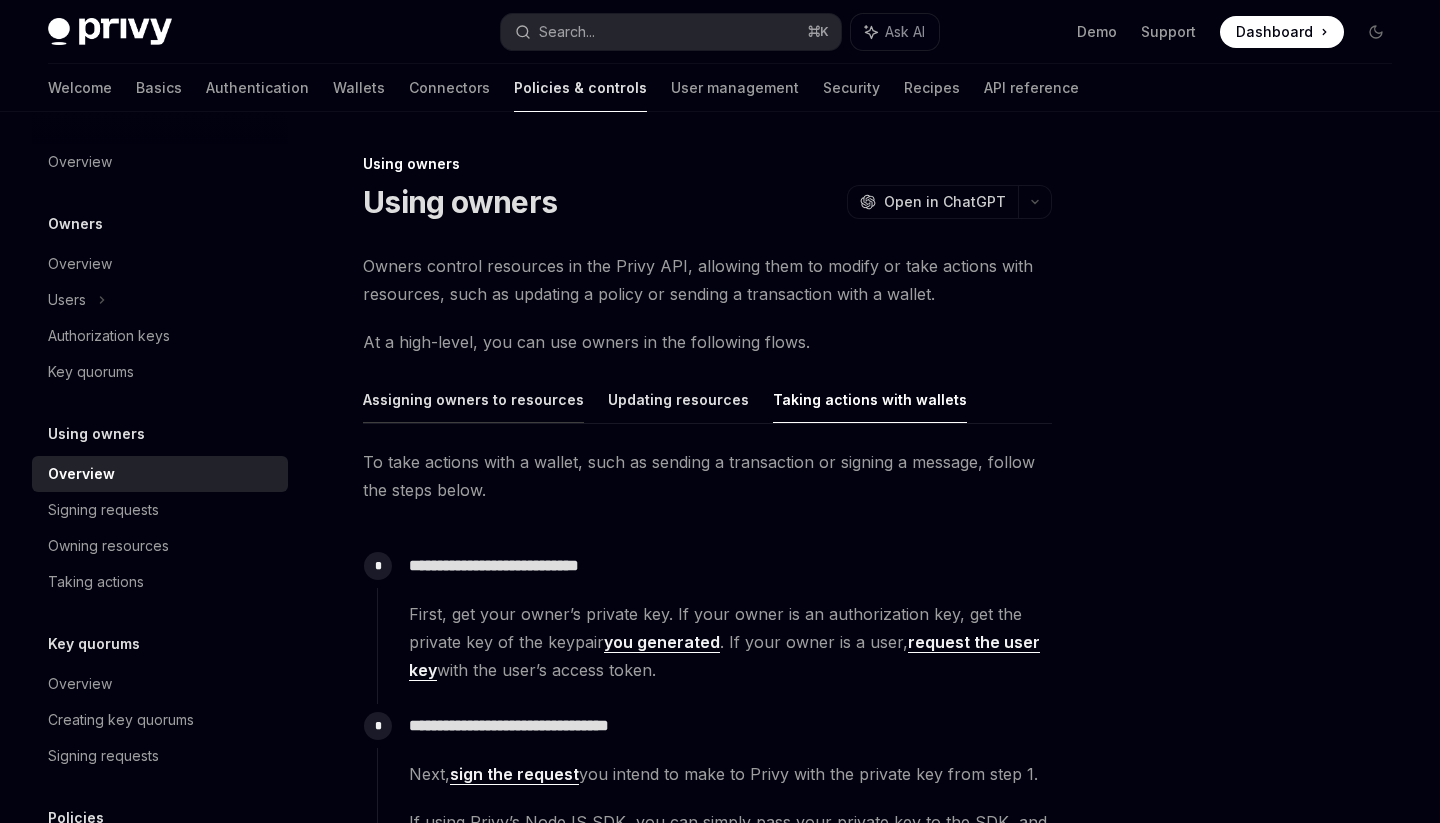click on "Assigning owners to resources" at bounding box center (473, 399) 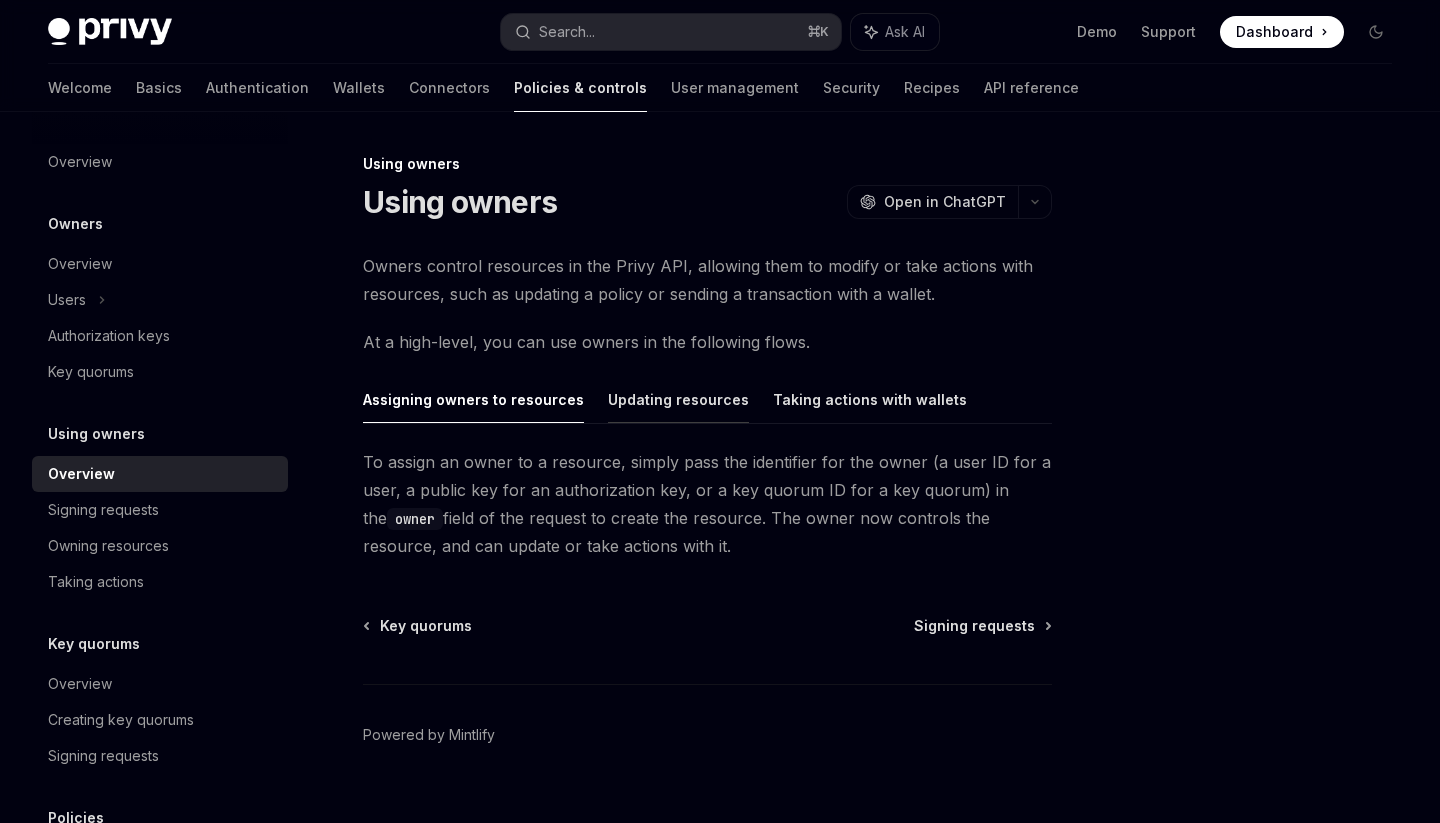 click on "Updating resources" at bounding box center [678, 399] 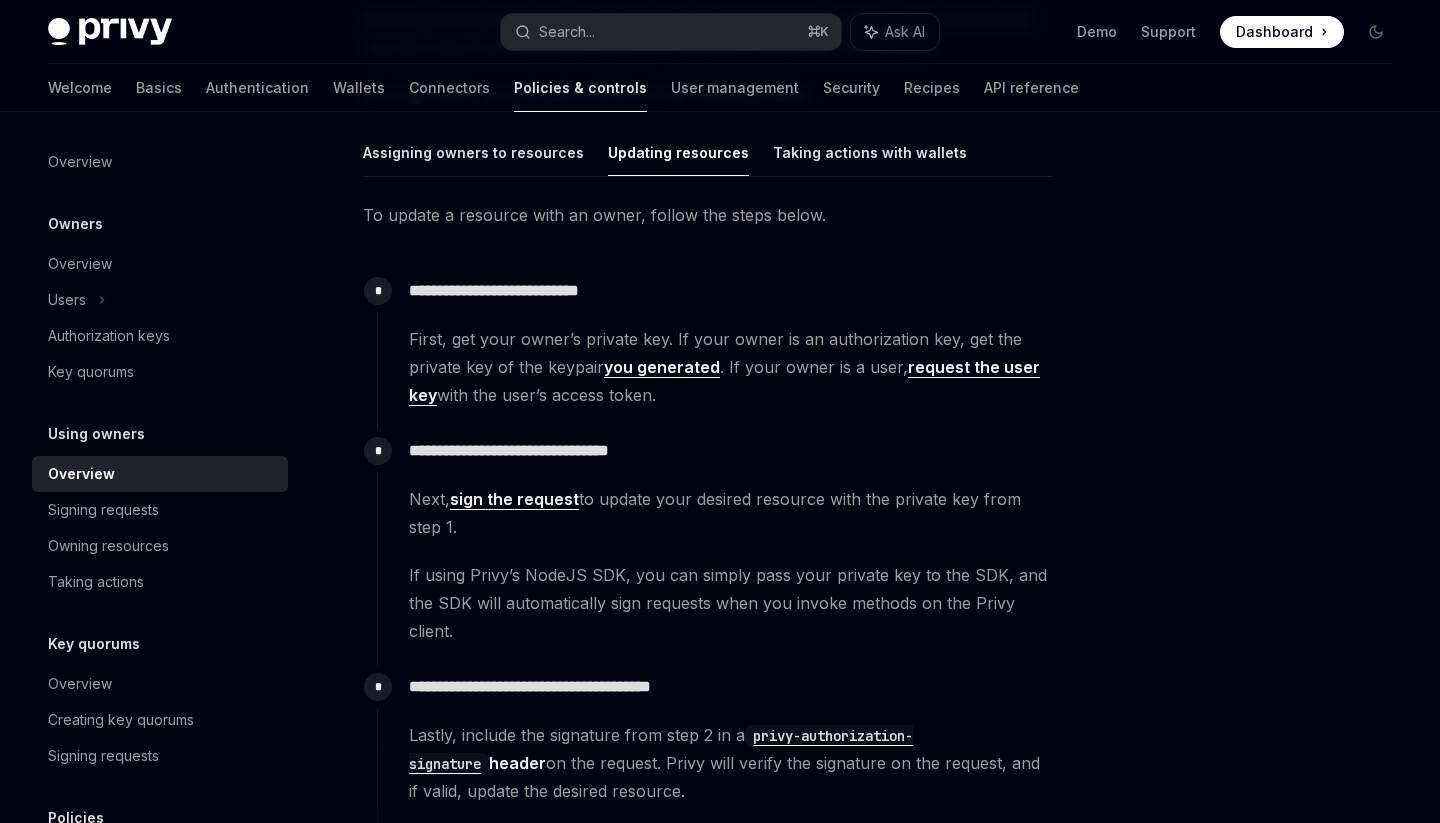 scroll, scrollTop: 9, scrollLeft: 0, axis: vertical 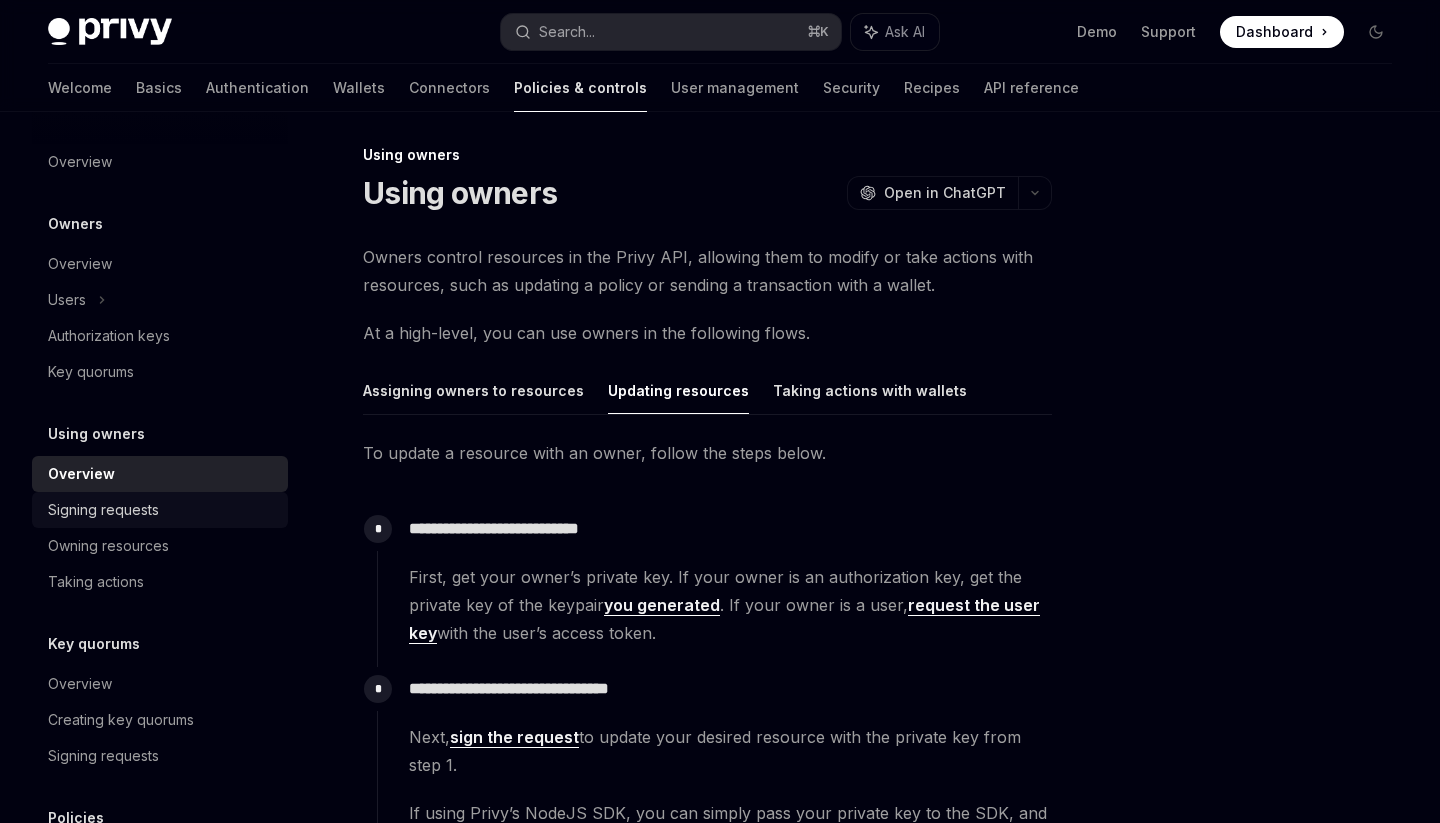 click on "Signing requests" at bounding box center (103, 510) 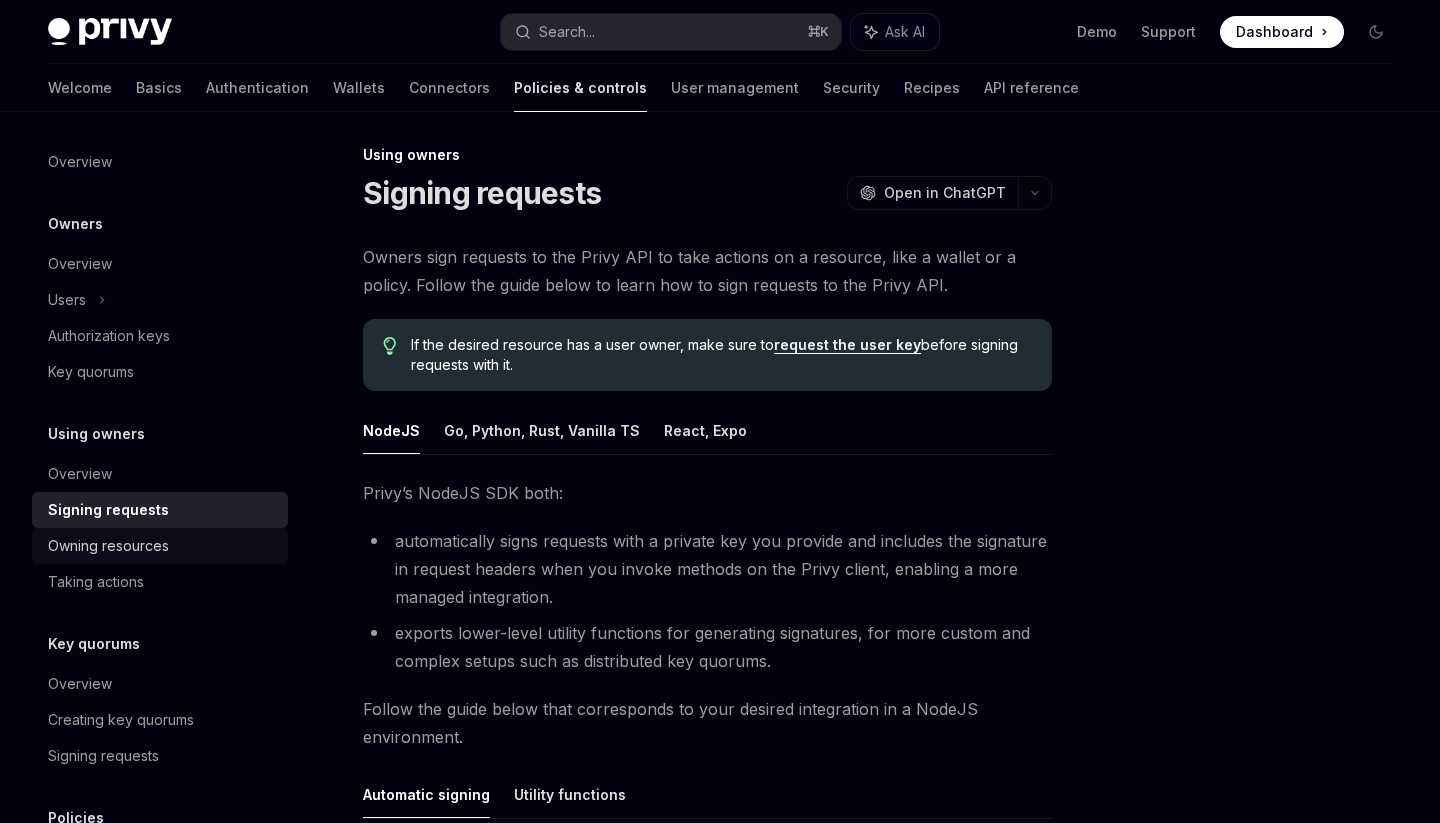 click on "Owning resources" at bounding box center (160, 546) 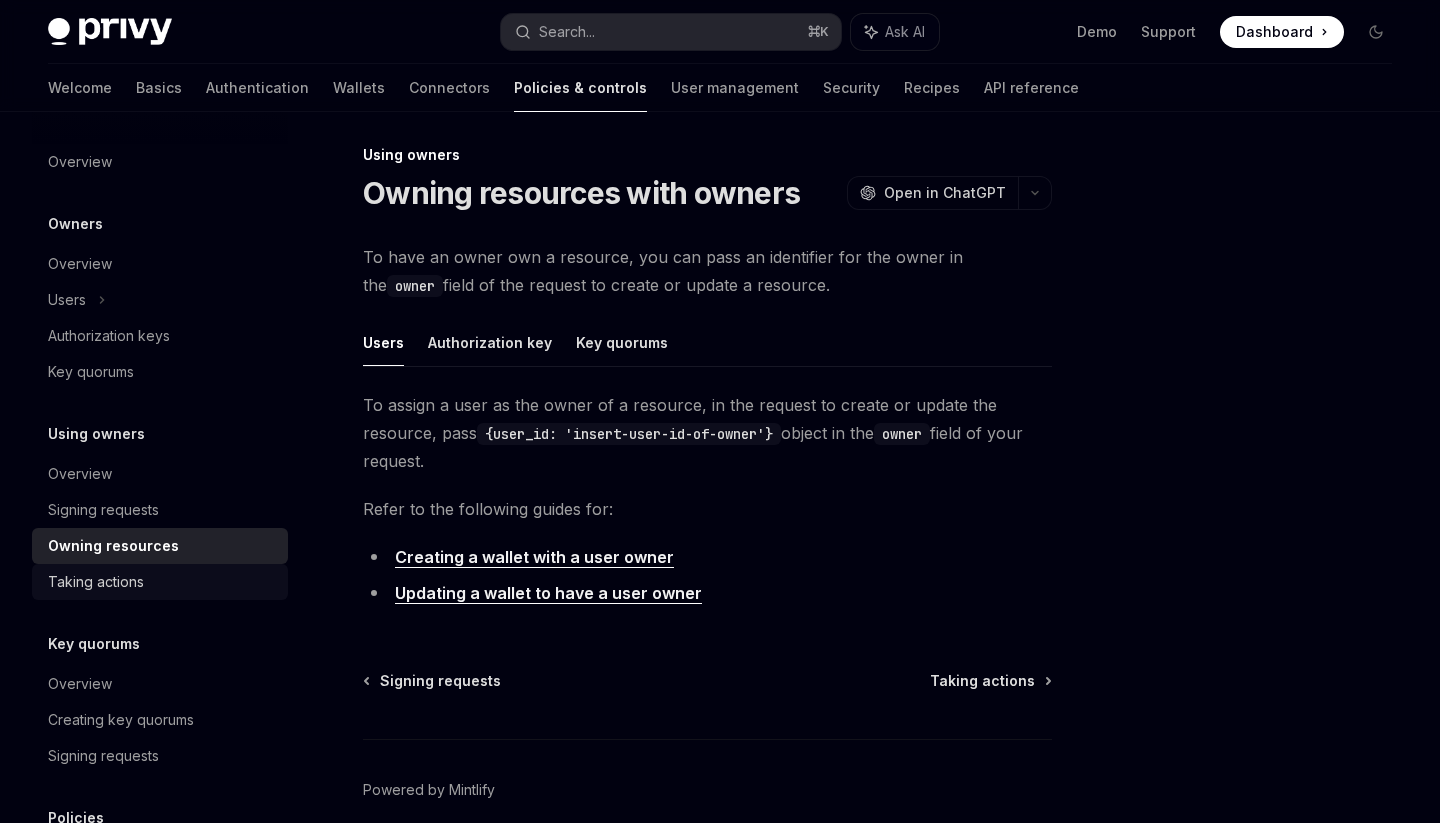 click on "Taking actions" at bounding box center (162, 582) 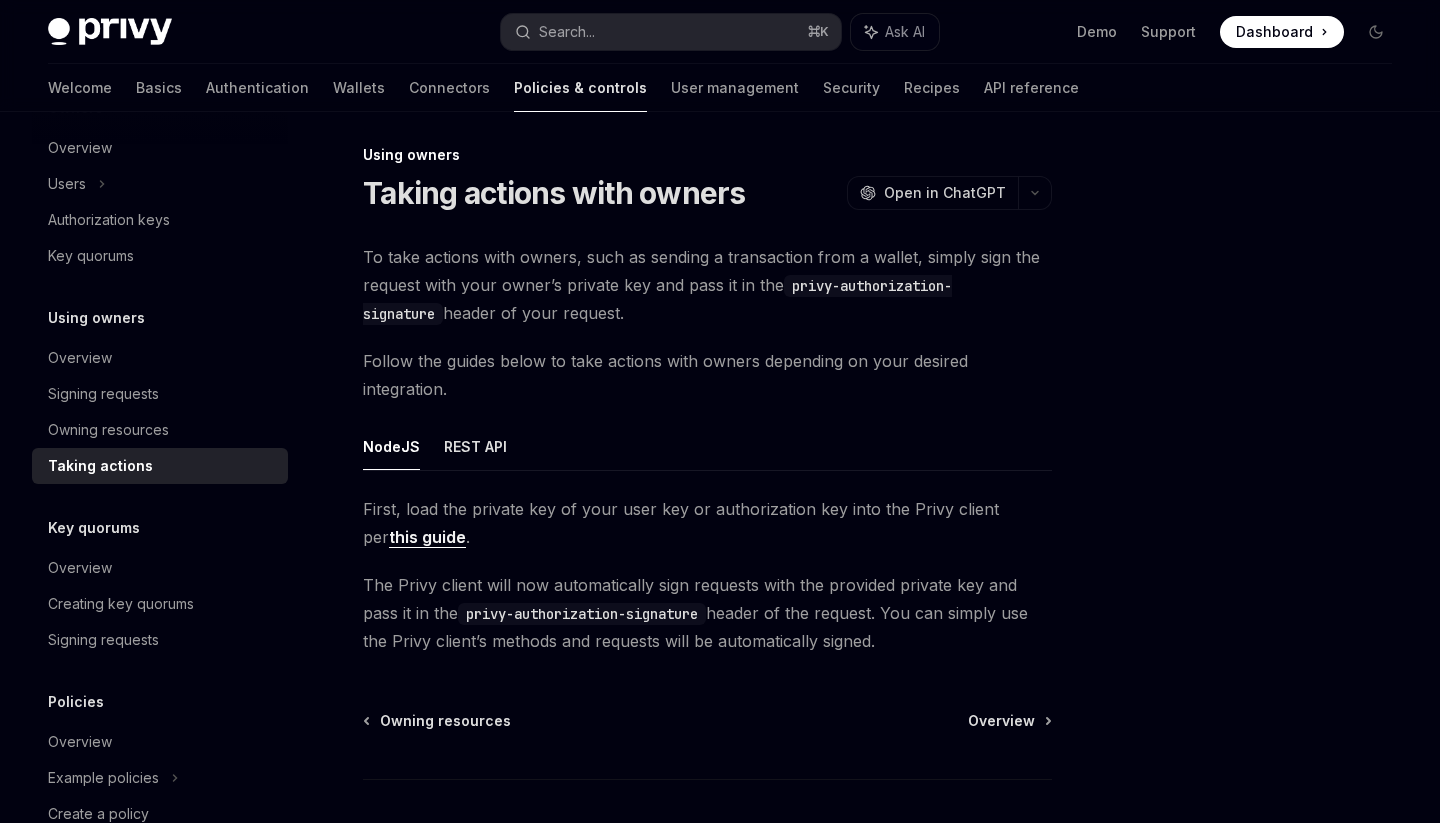 scroll, scrollTop: 118, scrollLeft: 0, axis: vertical 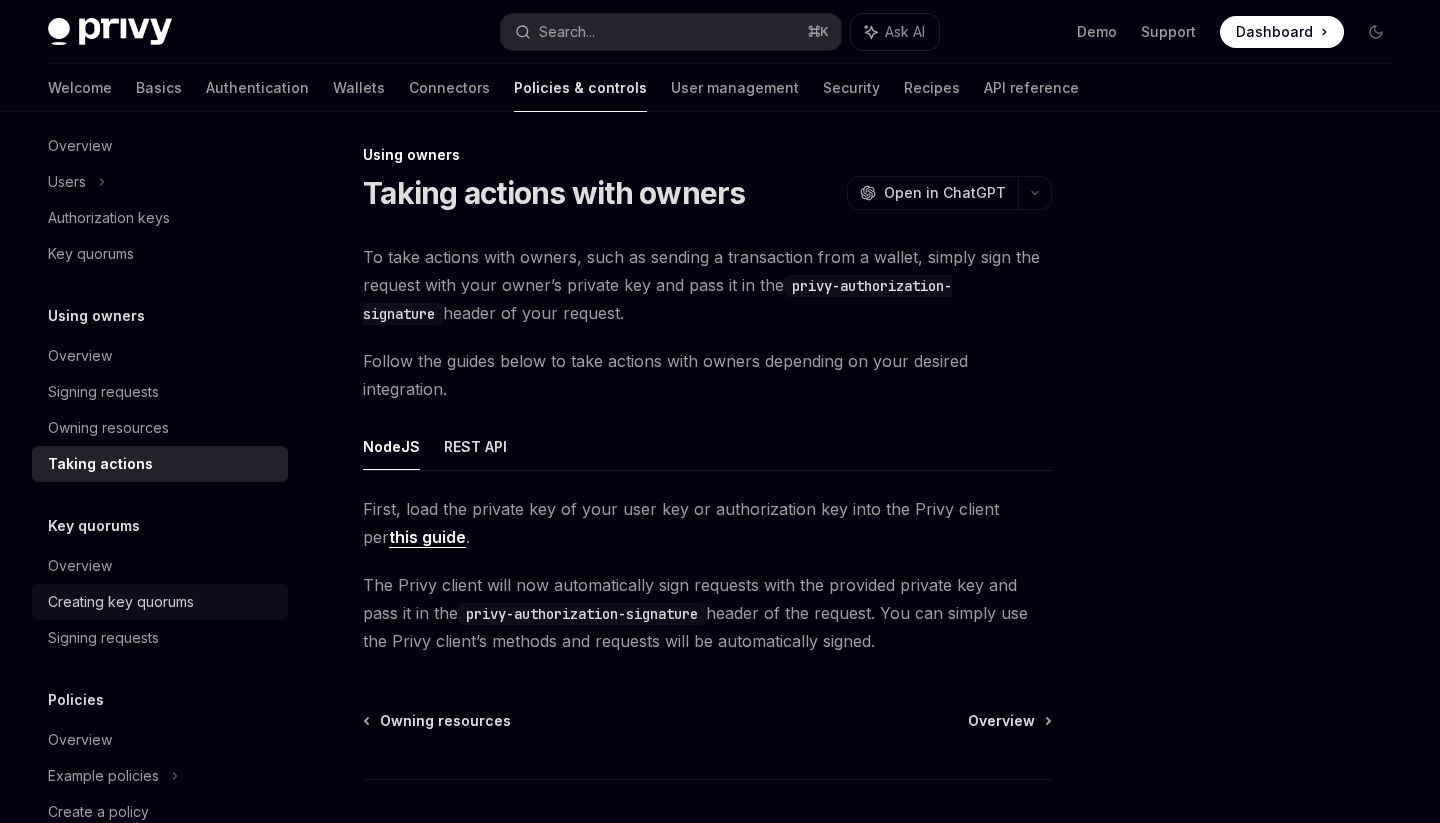 click on "Creating key quorums" at bounding box center [121, 602] 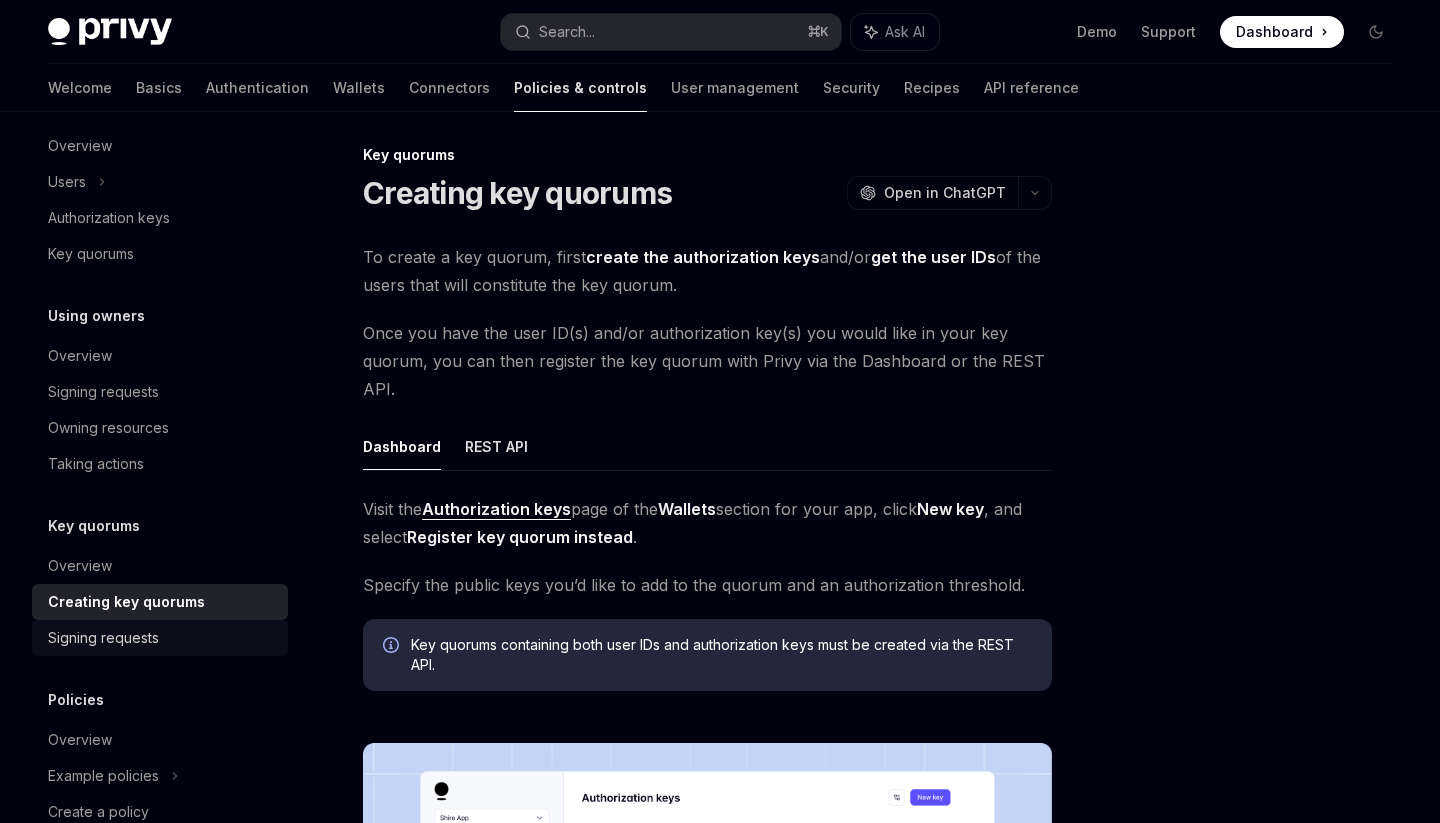 click on "Signing requests" at bounding box center [162, 638] 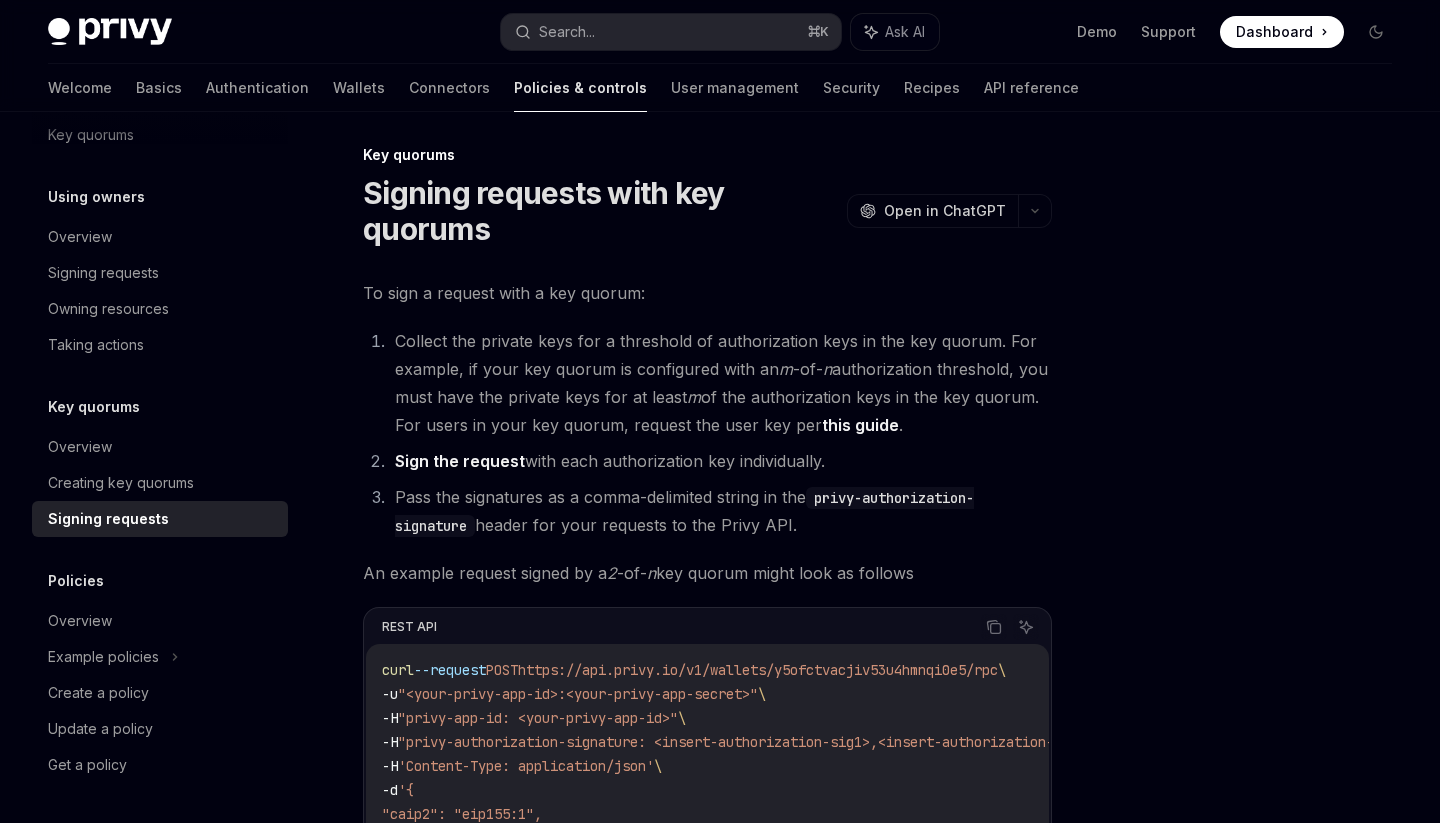 scroll, scrollTop: 237, scrollLeft: 0, axis: vertical 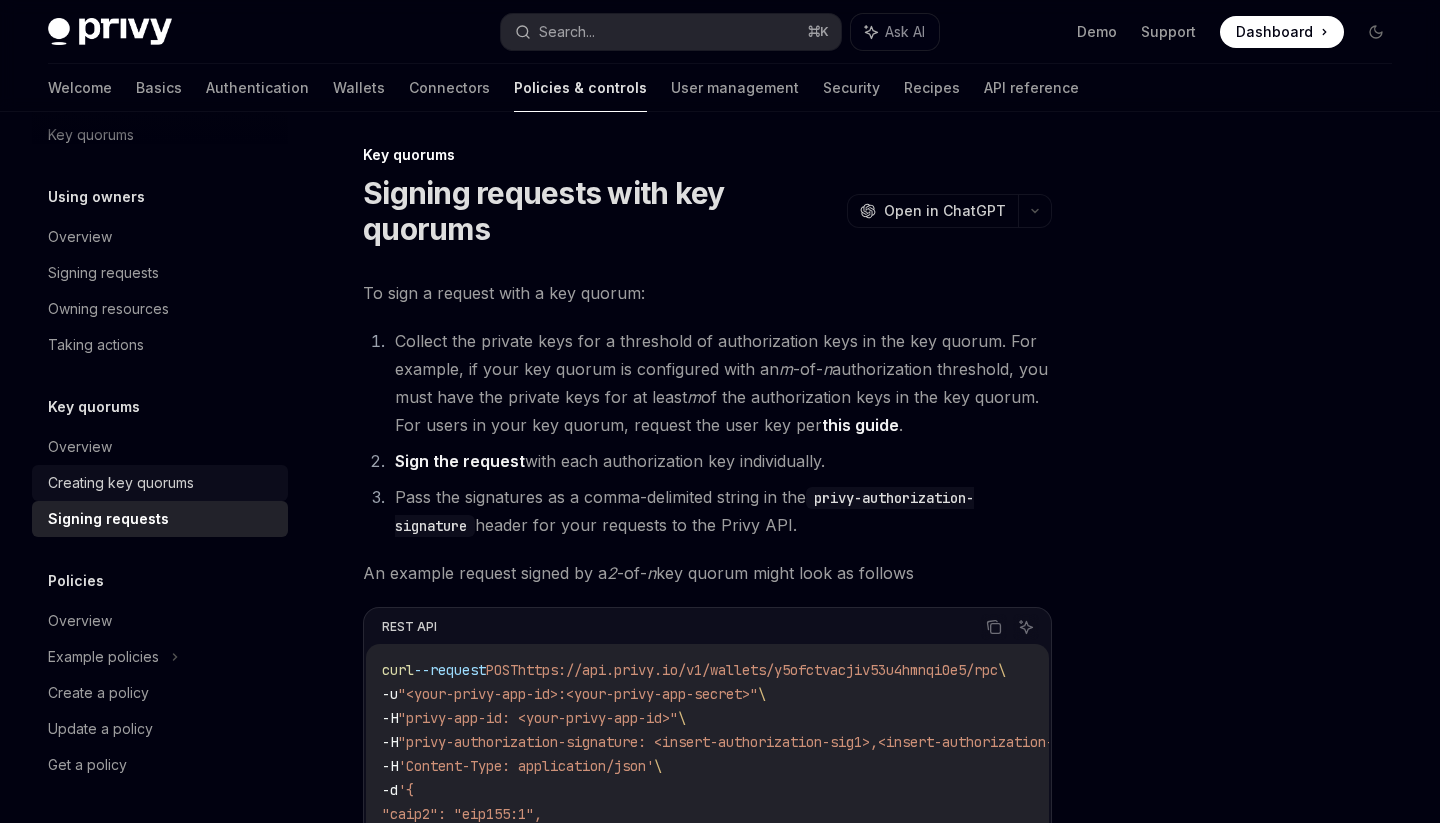 click on "Creating key quorums" at bounding box center (160, 483) 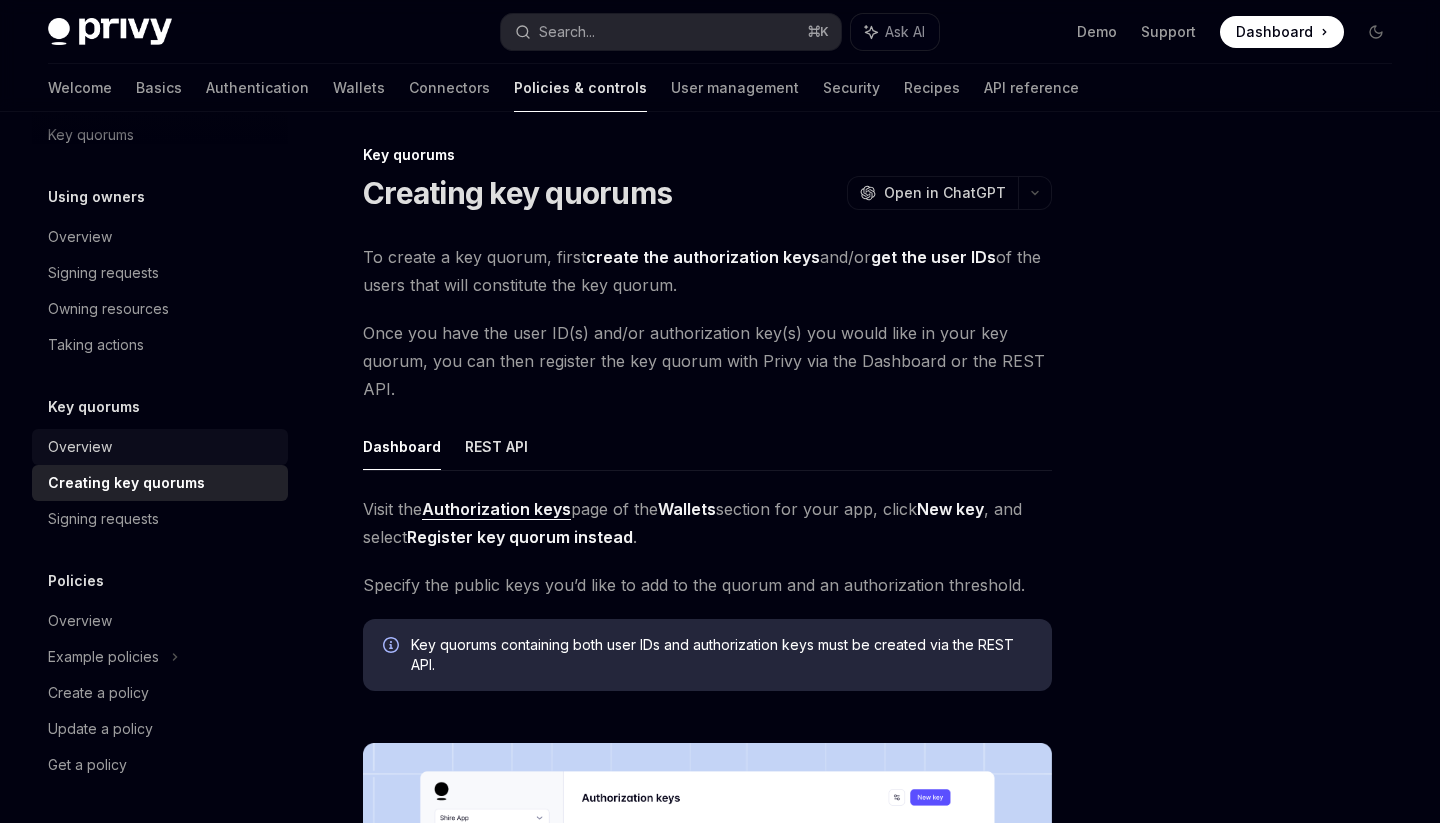 click on "Overview" at bounding box center (162, 447) 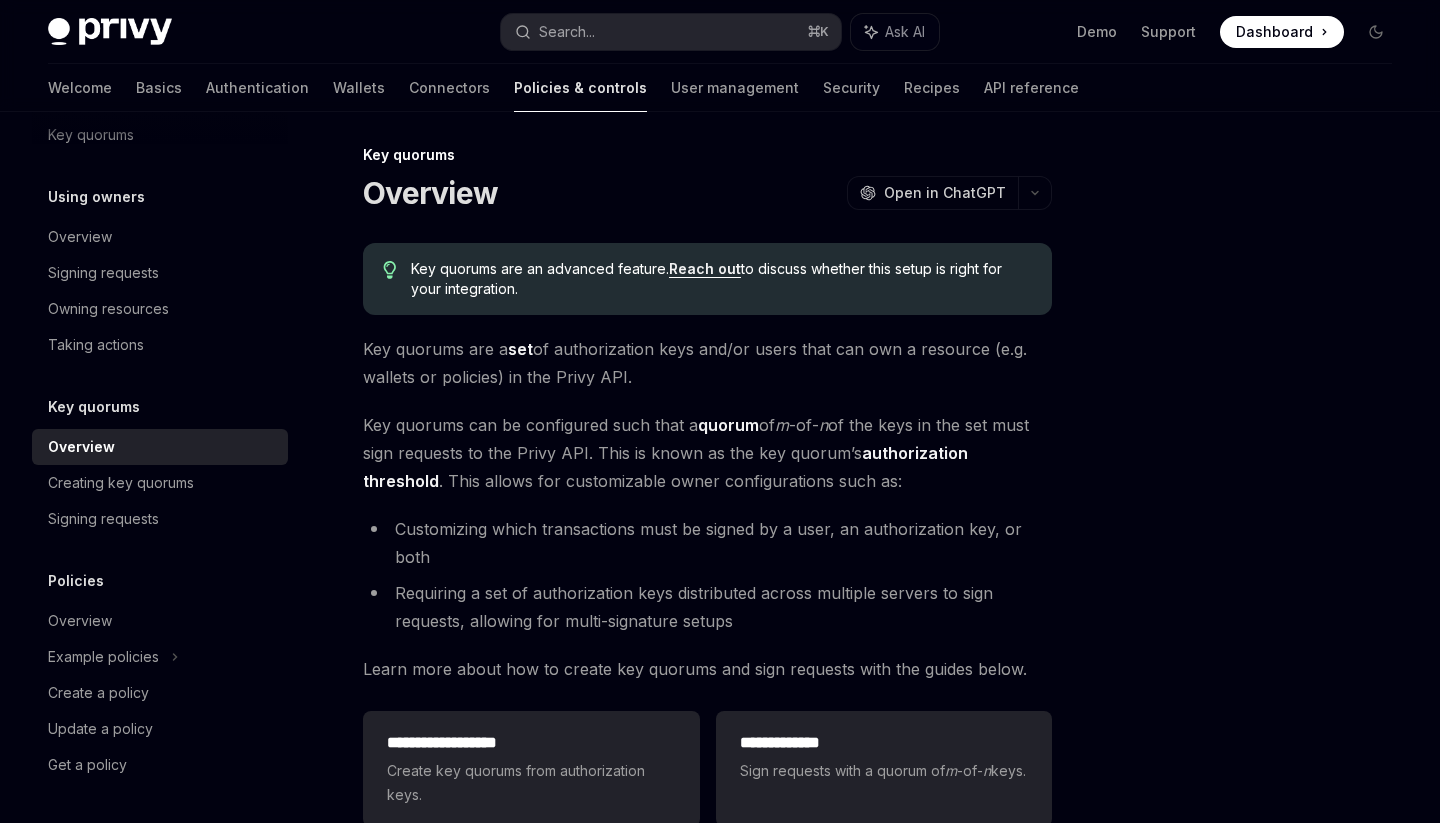 click on "Overview Owners Overview Users Authorization keys Key quorums Using owners Overview Signing requests Owning resources Taking actions Key quorums Overview Creating key quorums Signing requests Policies Overview Example policies Create a policy Update a policy Get a policy" at bounding box center (160, 345) 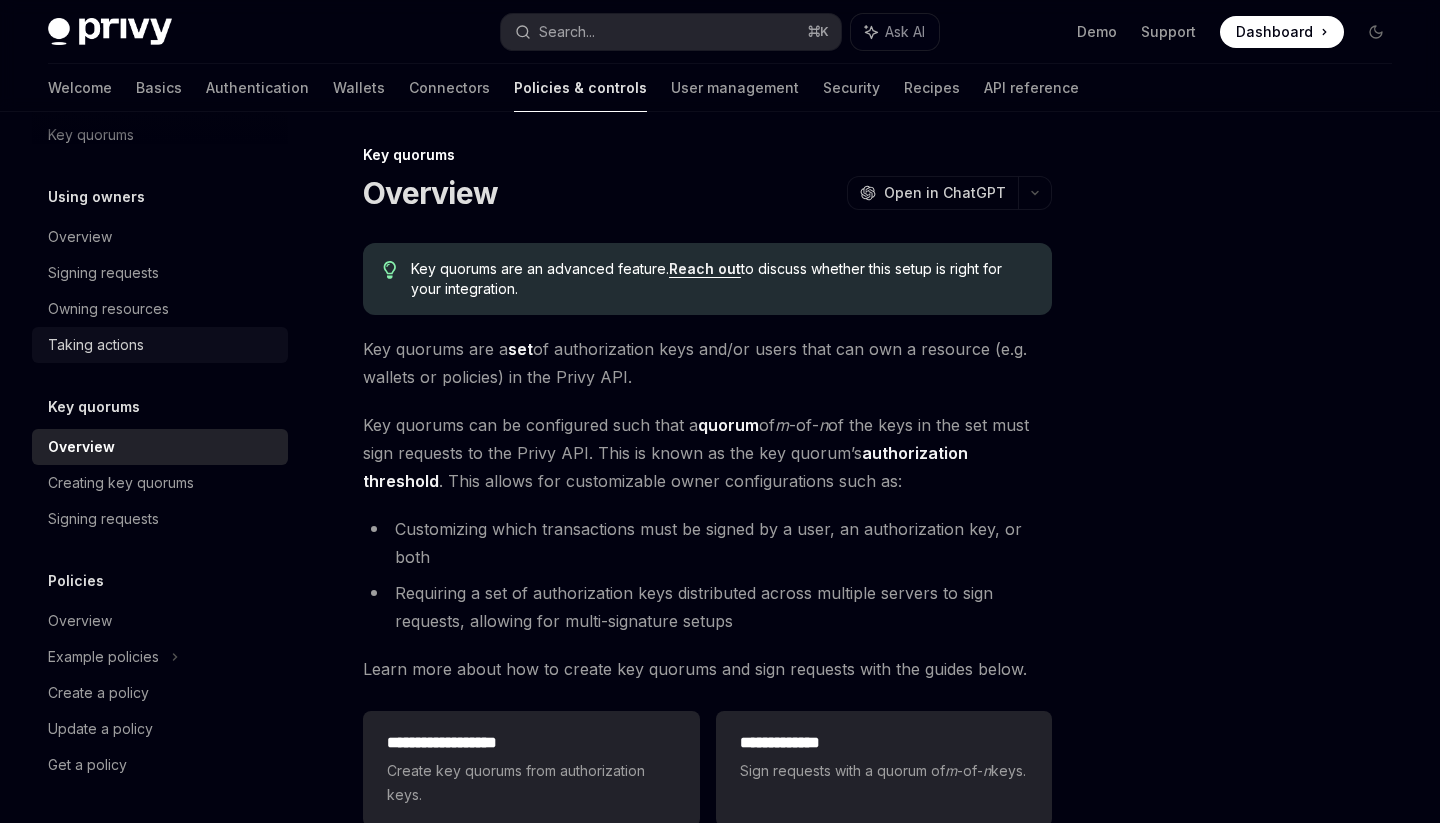 click on "Taking actions" at bounding box center [162, 345] 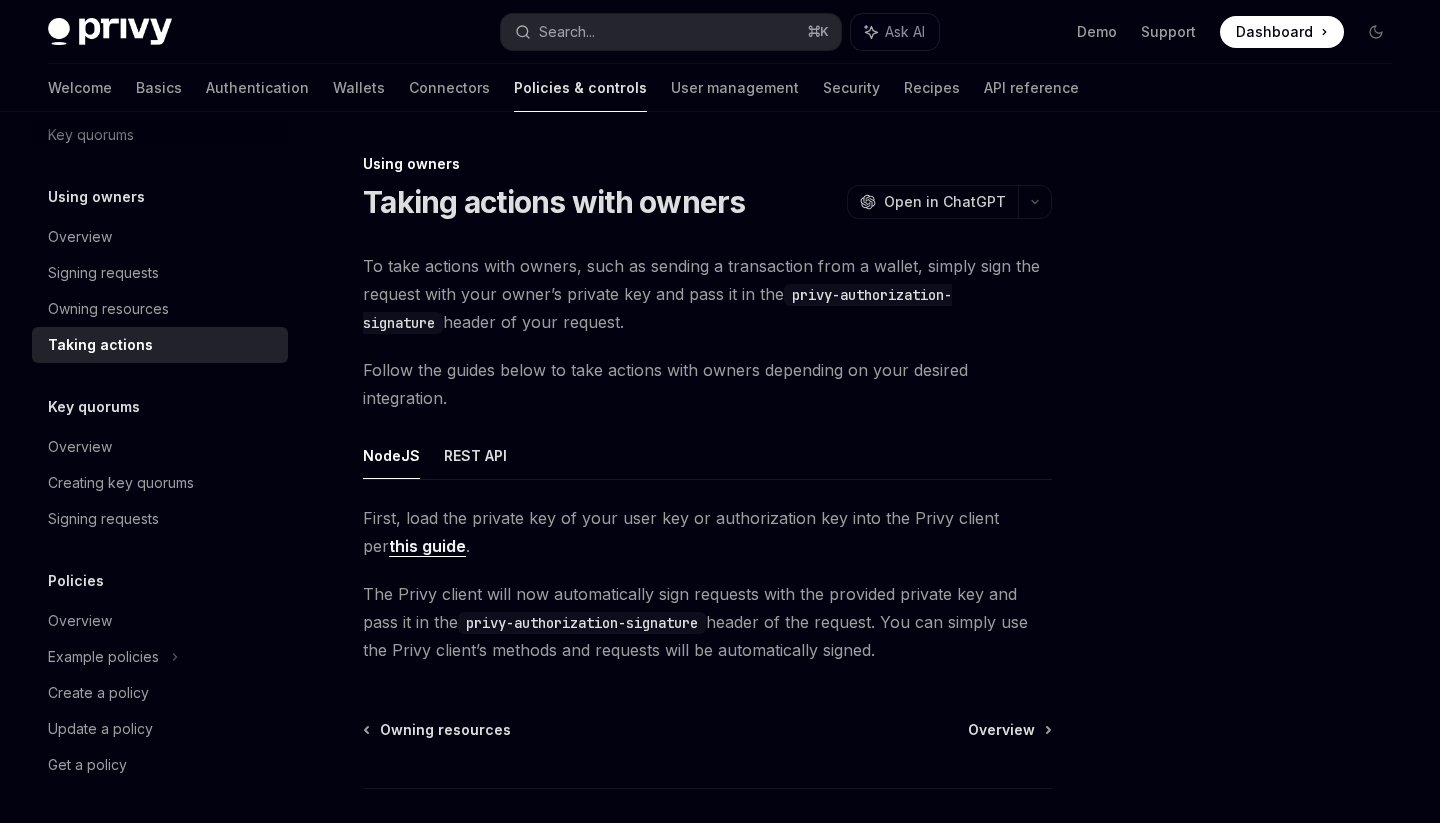 scroll, scrollTop: 138, scrollLeft: 0, axis: vertical 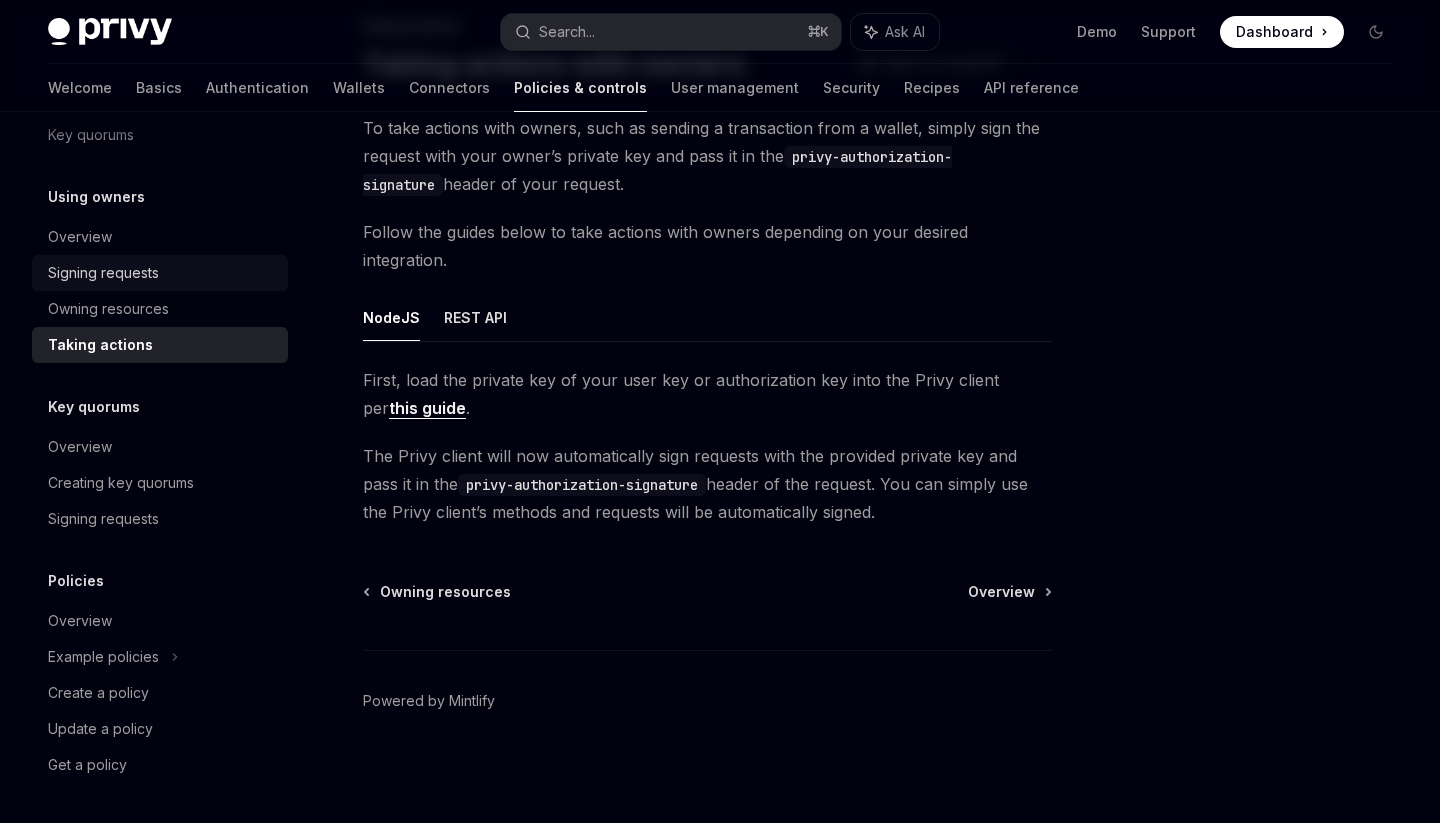 click on "Signing requests" at bounding box center [160, 273] 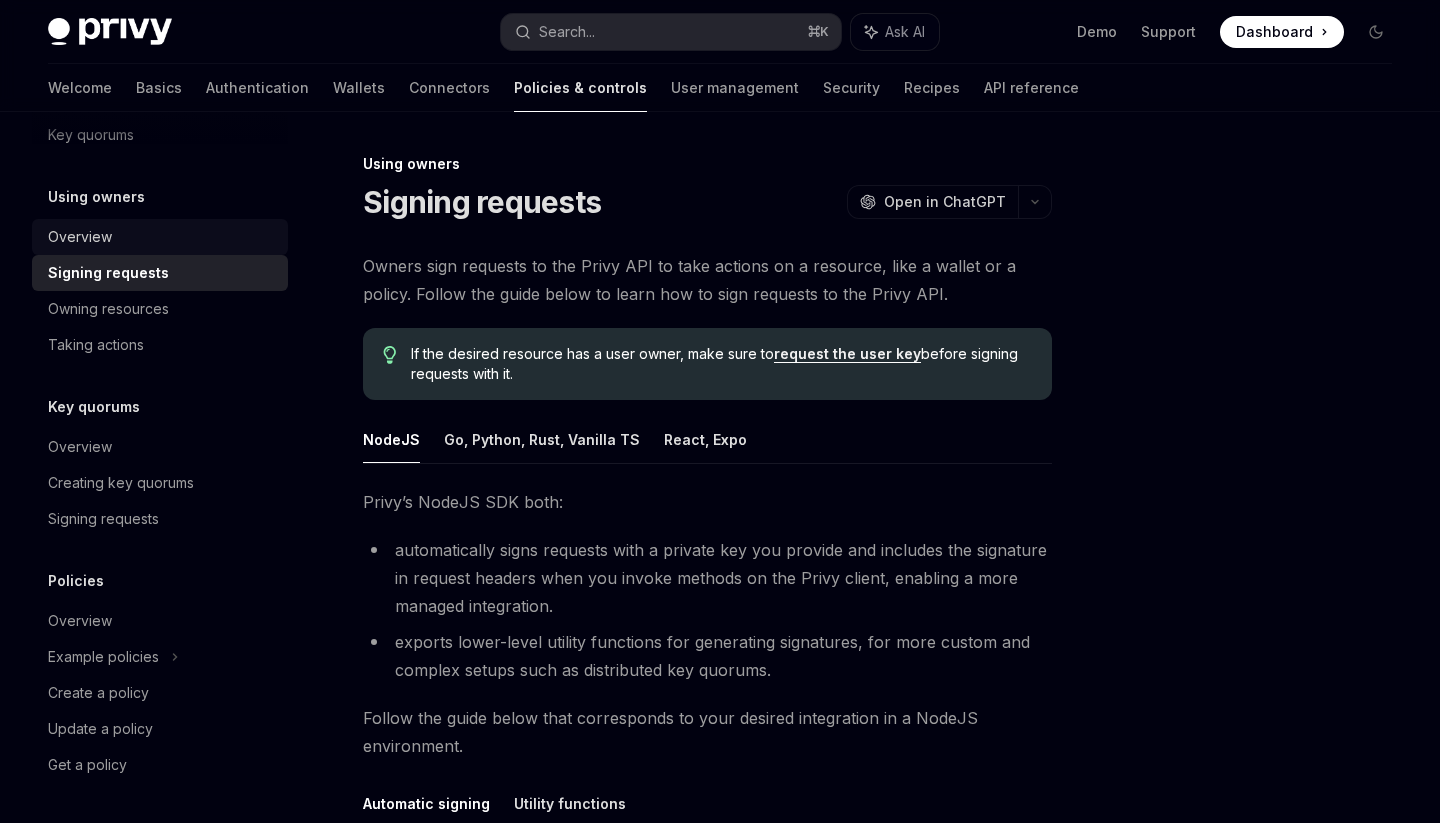 click on "Overview" at bounding box center [162, 237] 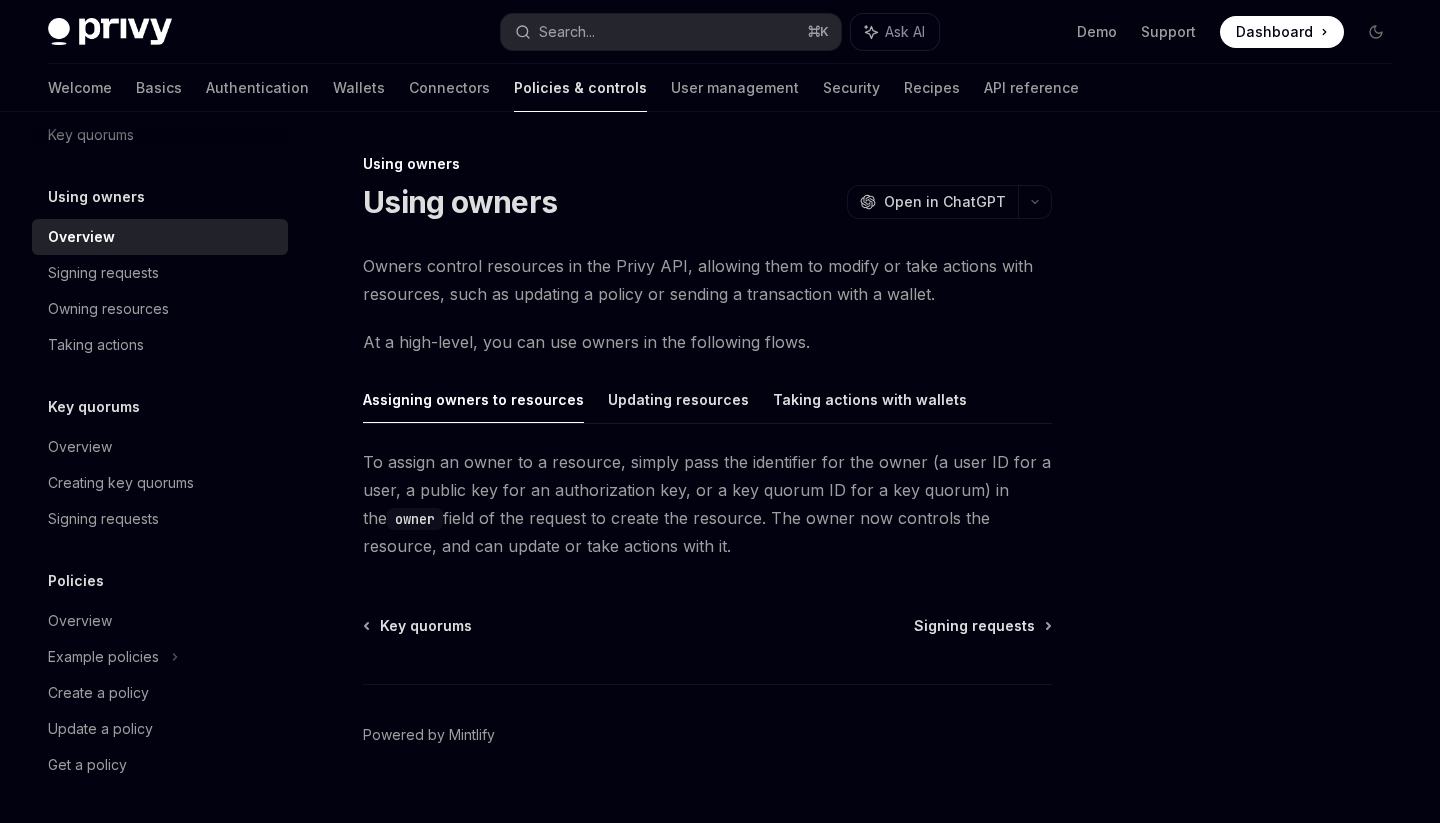 scroll, scrollTop: 34, scrollLeft: 0, axis: vertical 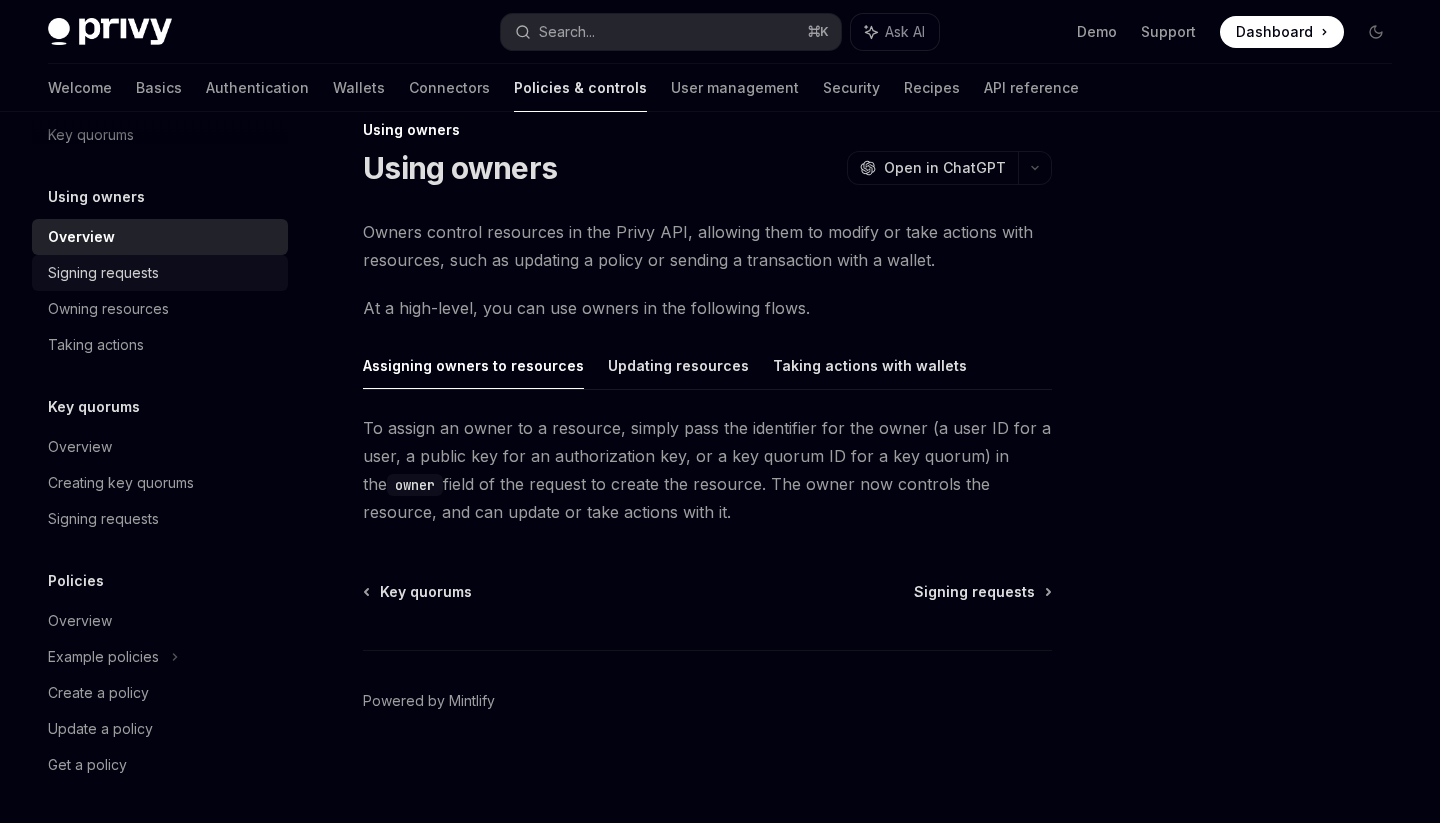 click on "Signing requests" at bounding box center [162, 273] 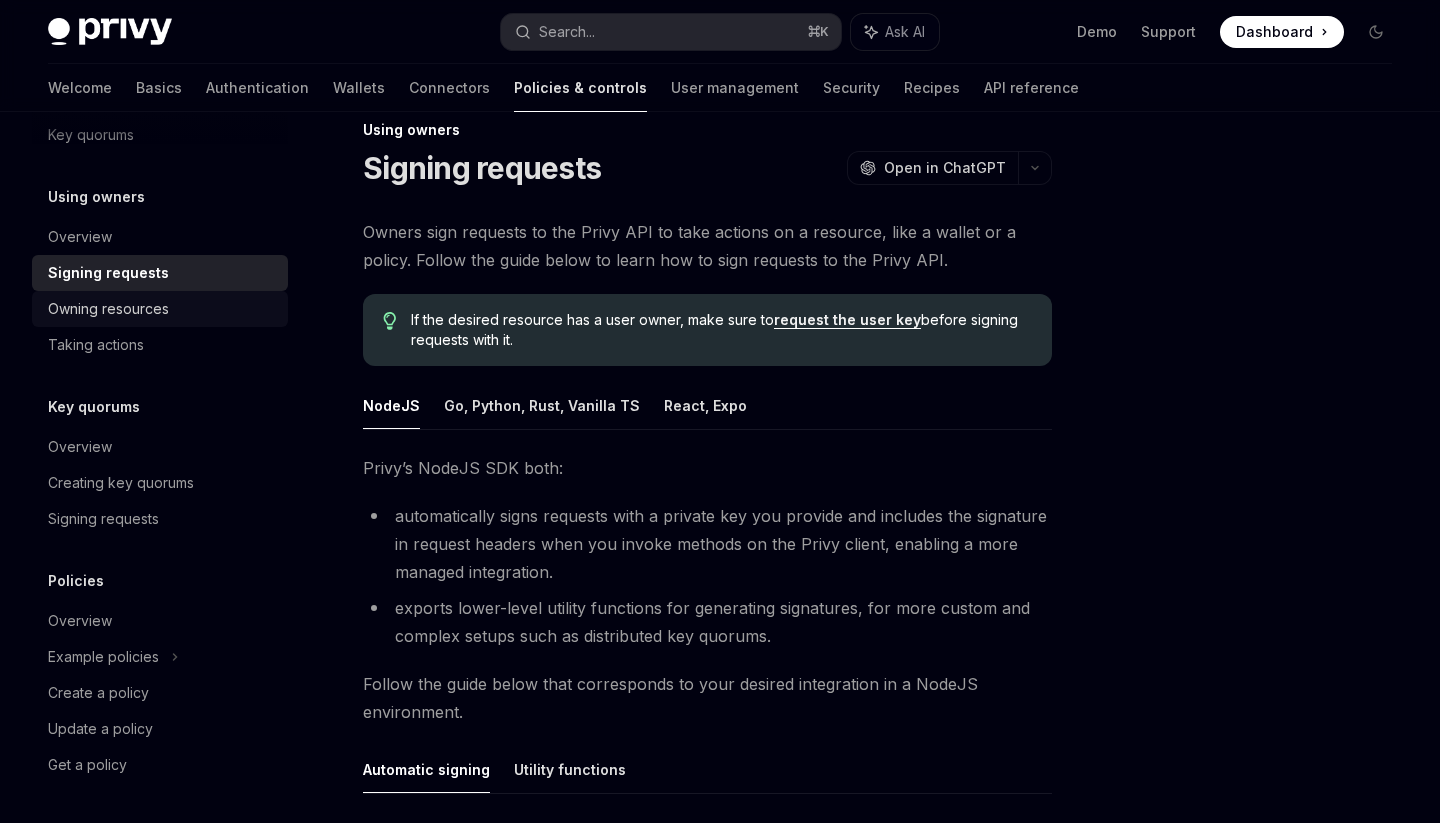click on "Owning resources" at bounding box center (162, 309) 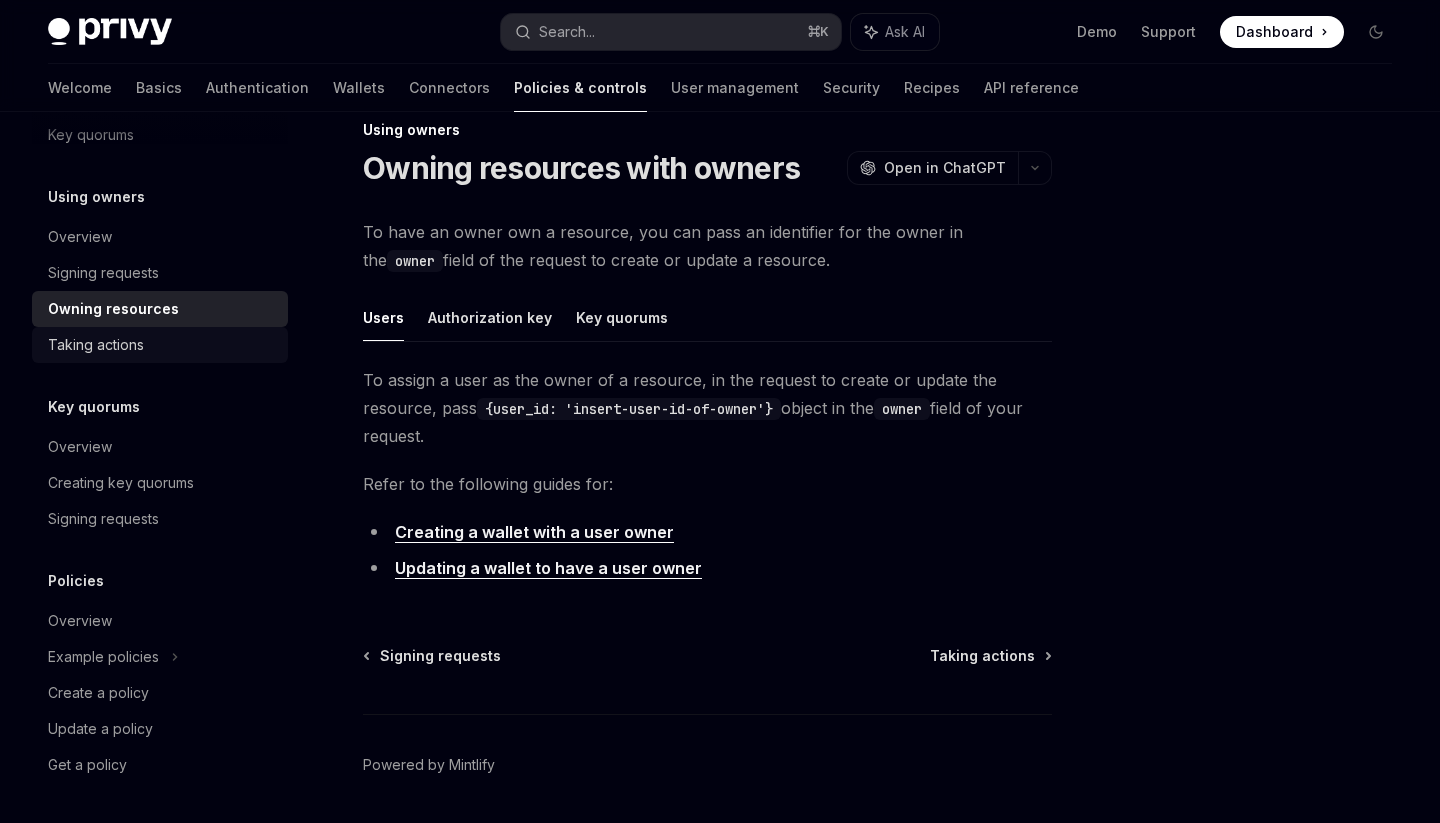 click on "Taking actions" at bounding box center (162, 345) 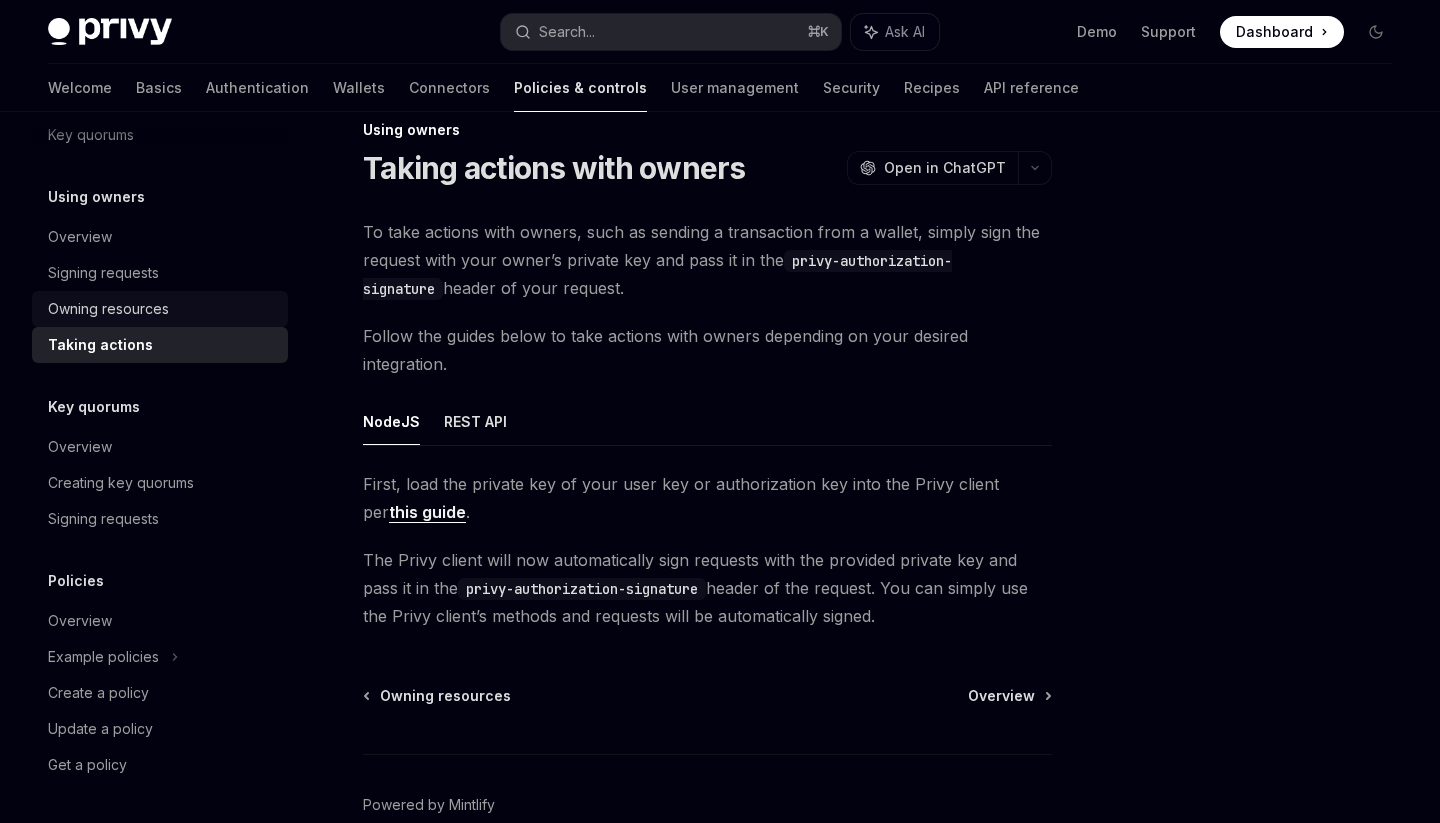 click on "Owning resources" at bounding box center [162, 309] 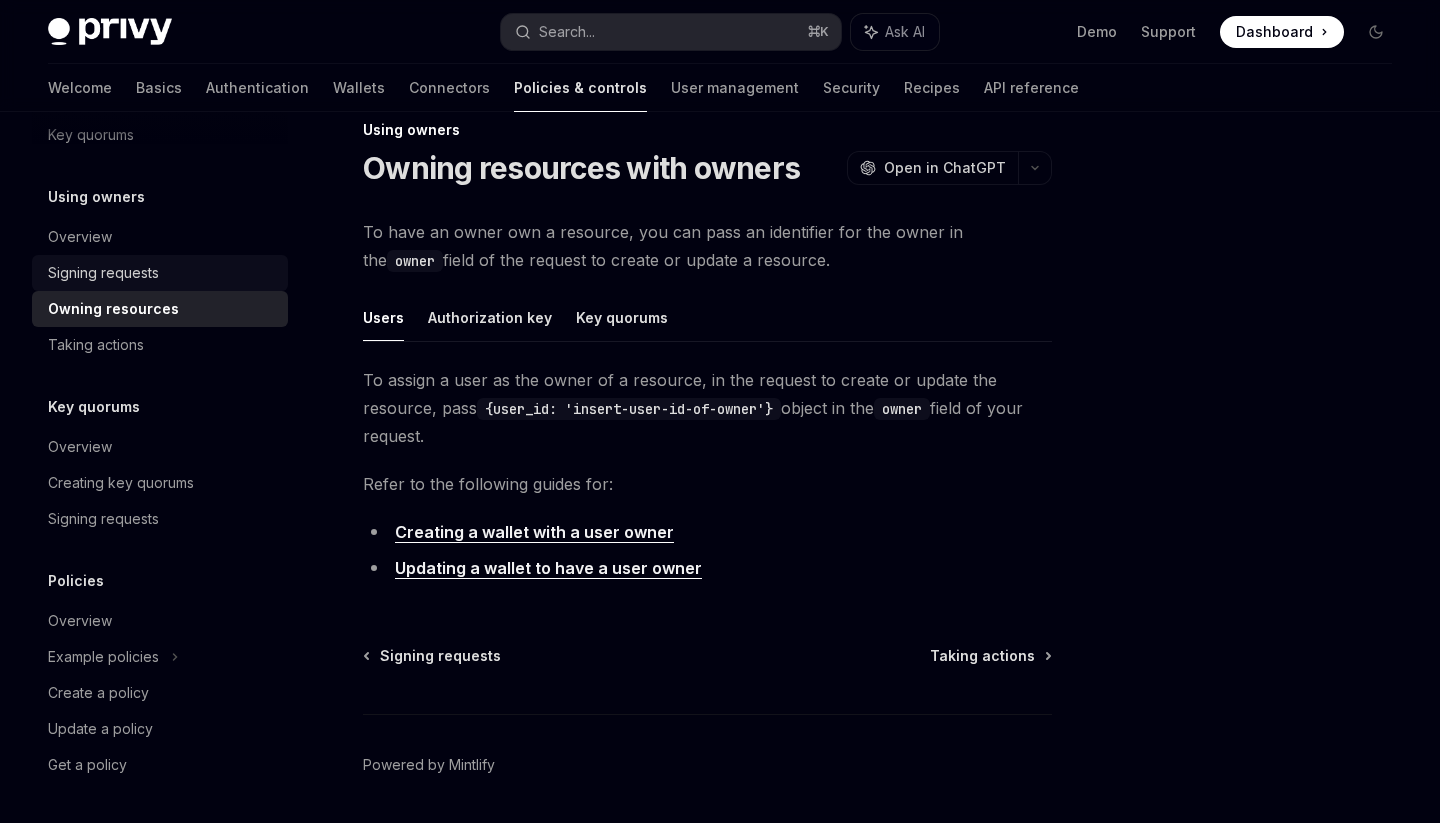 click on "Signing requests" at bounding box center (162, 273) 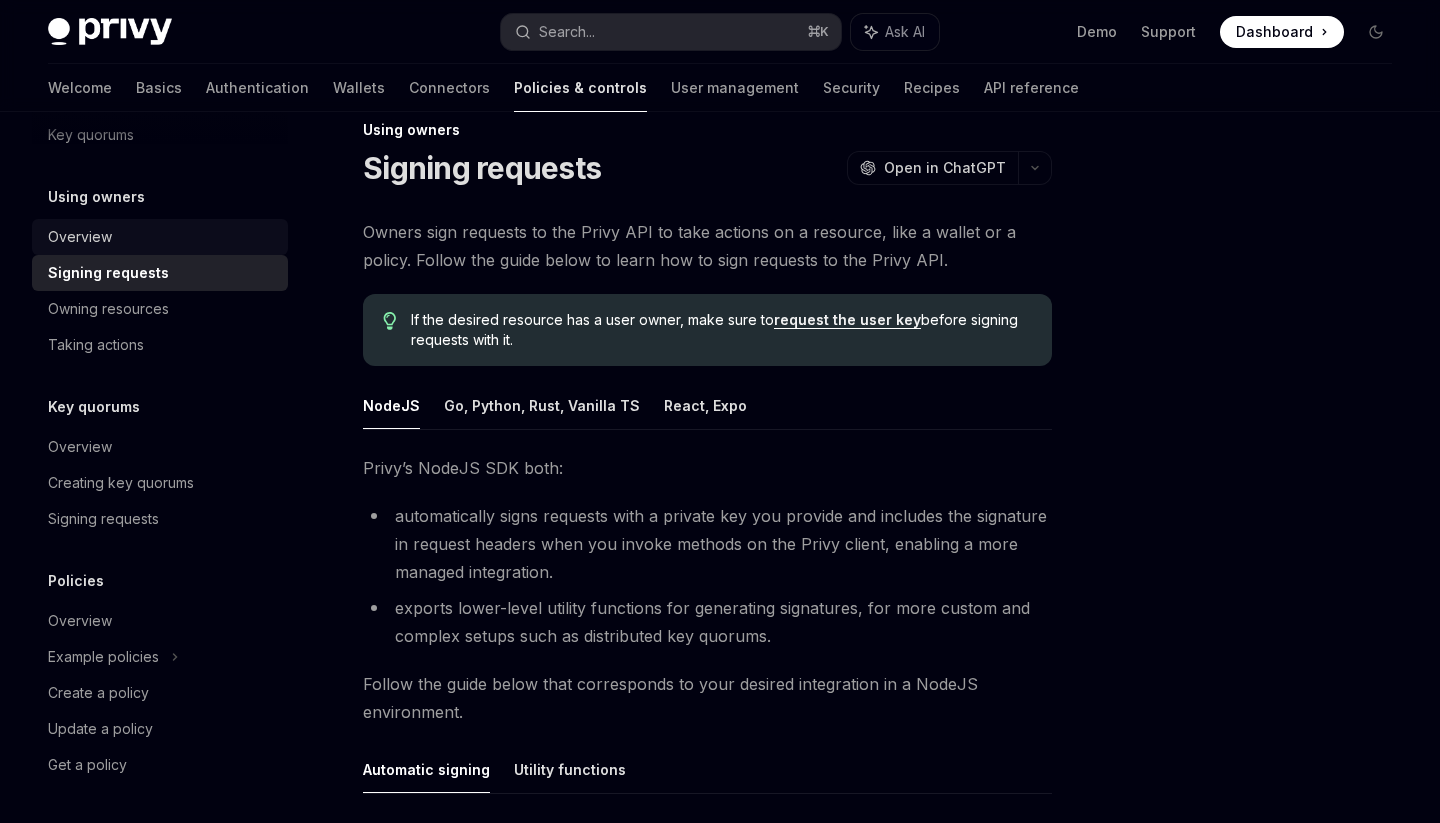 click on "Overview" at bounding box center (162, 237) 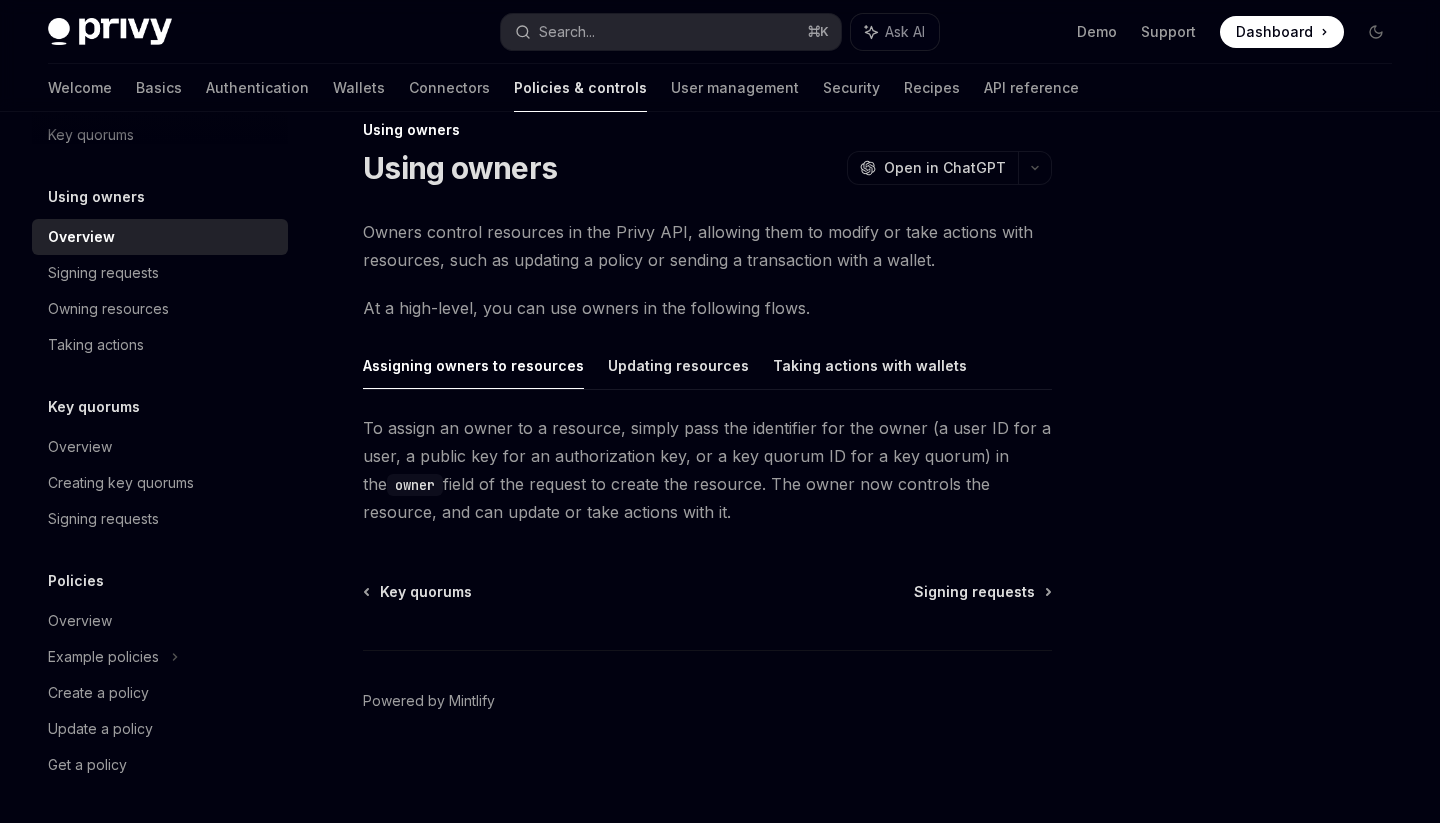 scroll, scrollTop: 0, scrollLeft: 0, axis: both 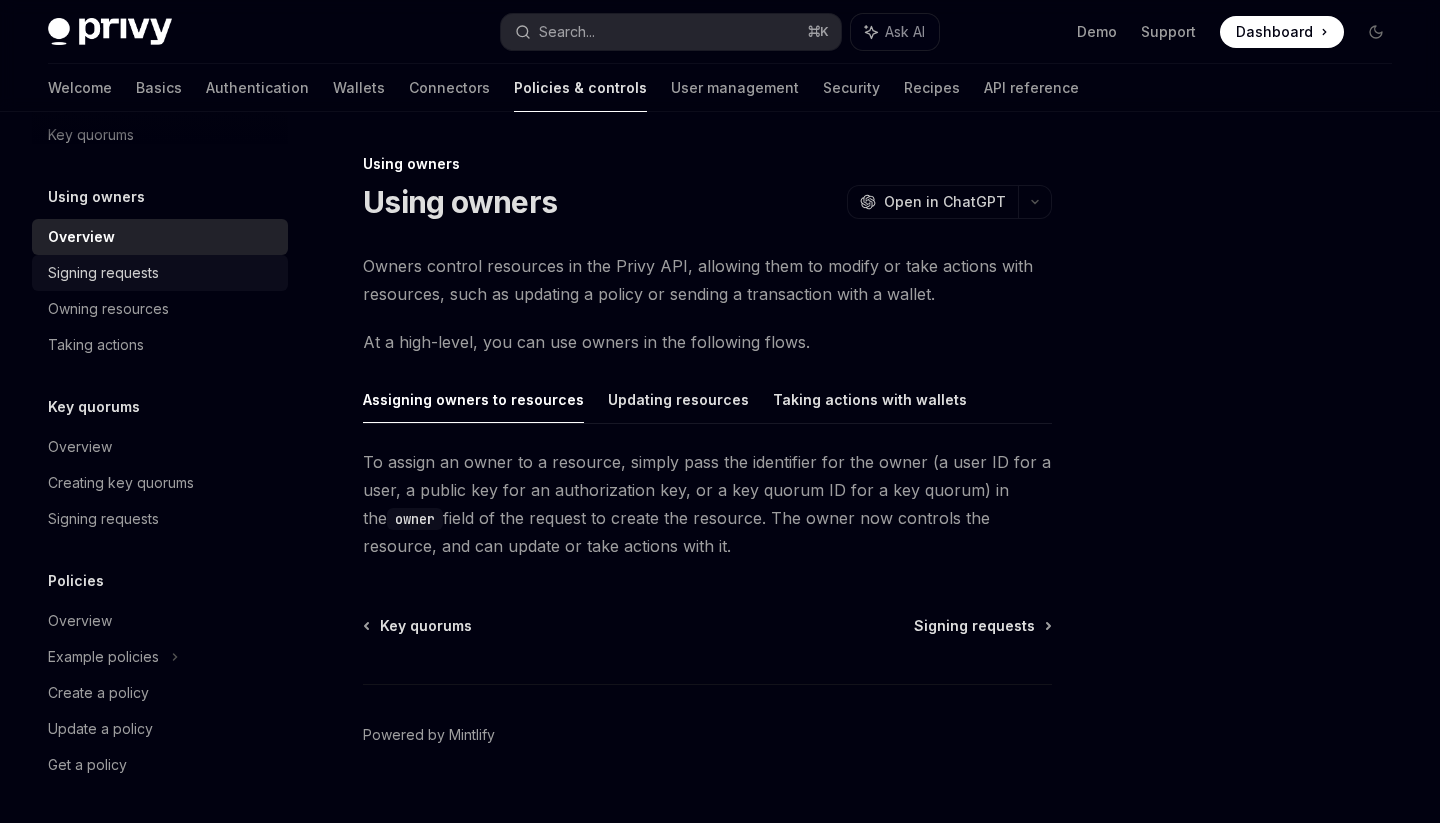 click on "Signing requests" at bounding box center [162, 273] 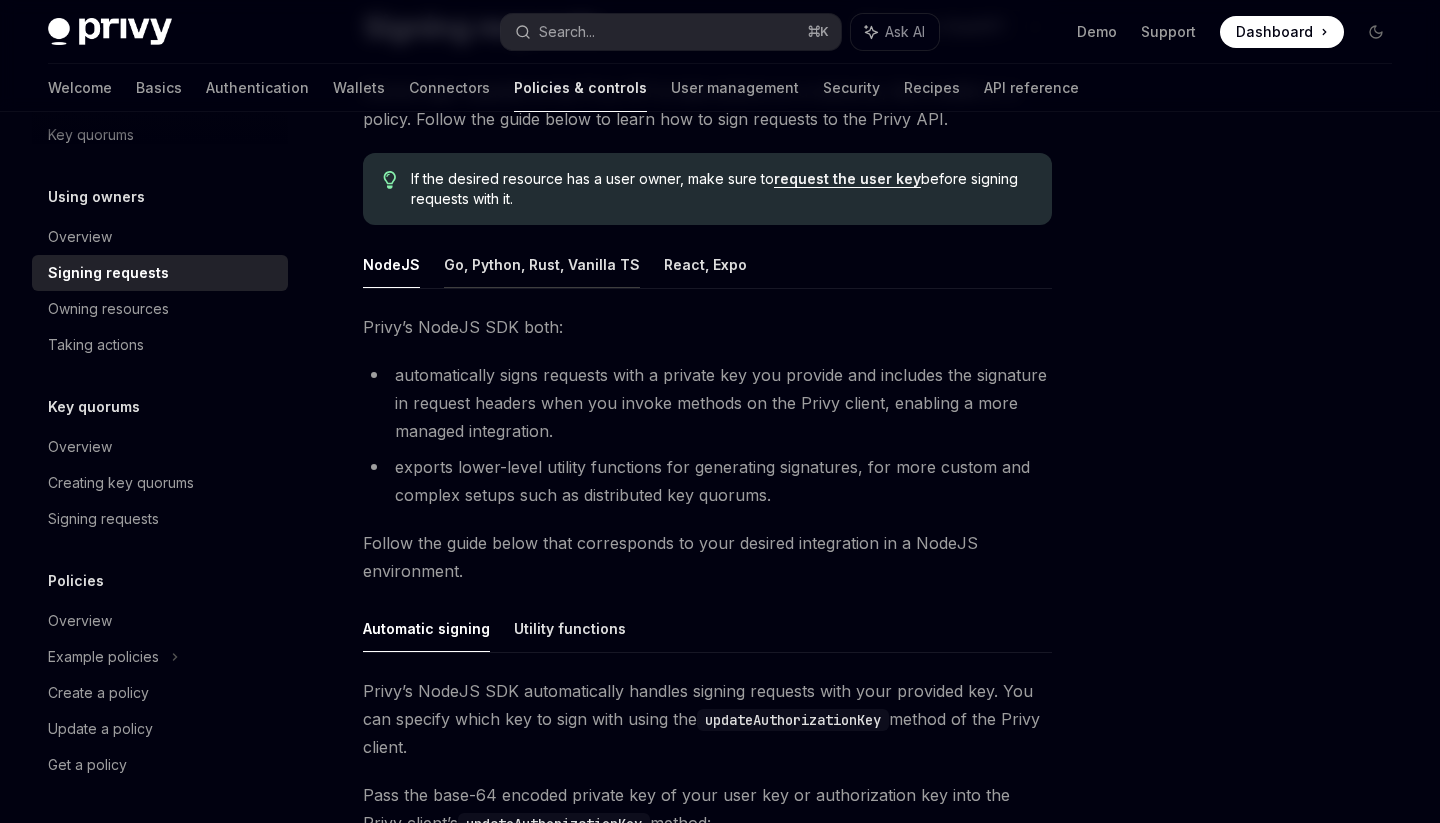 scroll, scrollTop: 176, scrollLeft: 0, axis: vertical 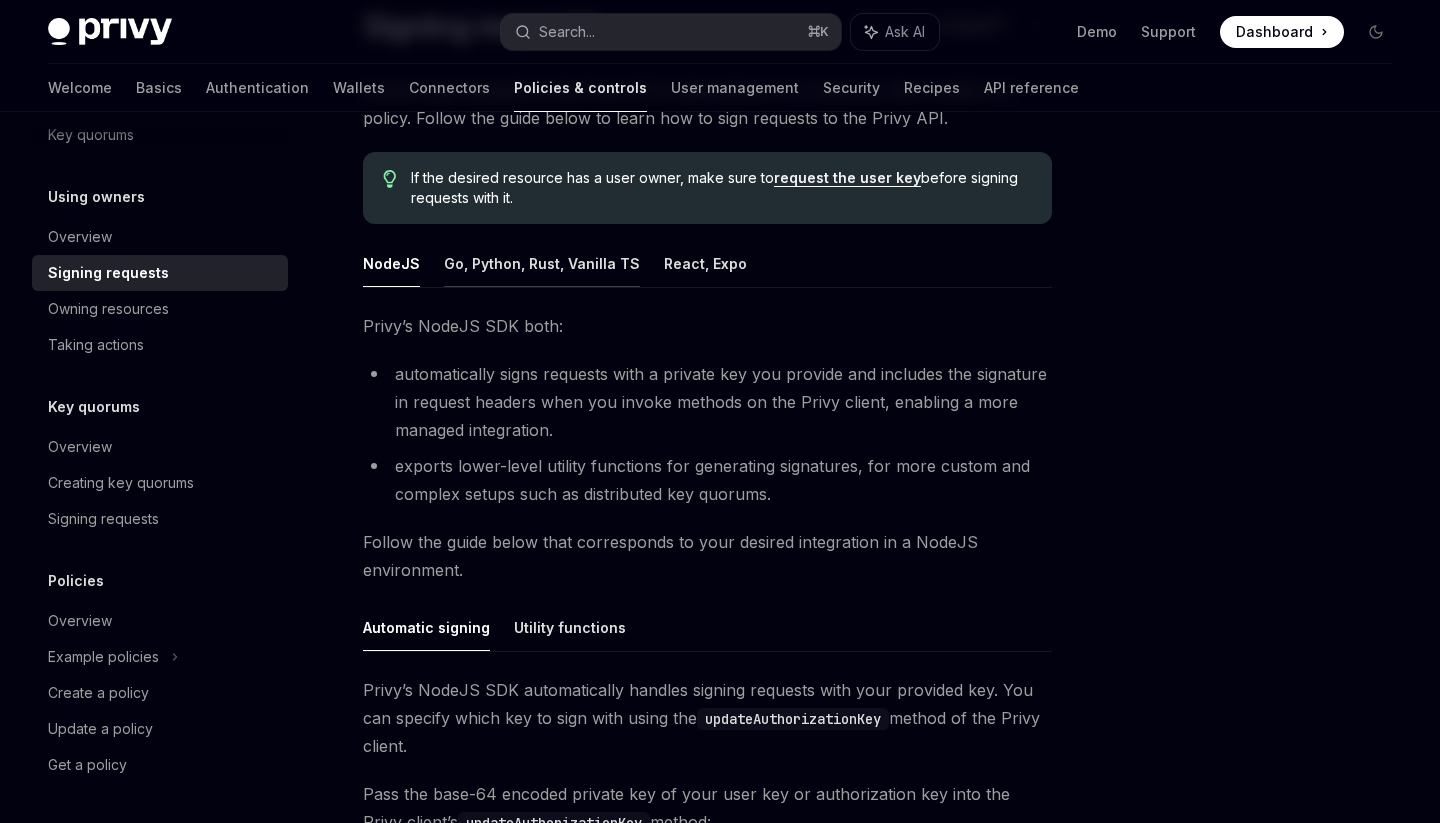 click on "Go, Python, Rust, Vanilla TS" at bounding box center [542, 263] 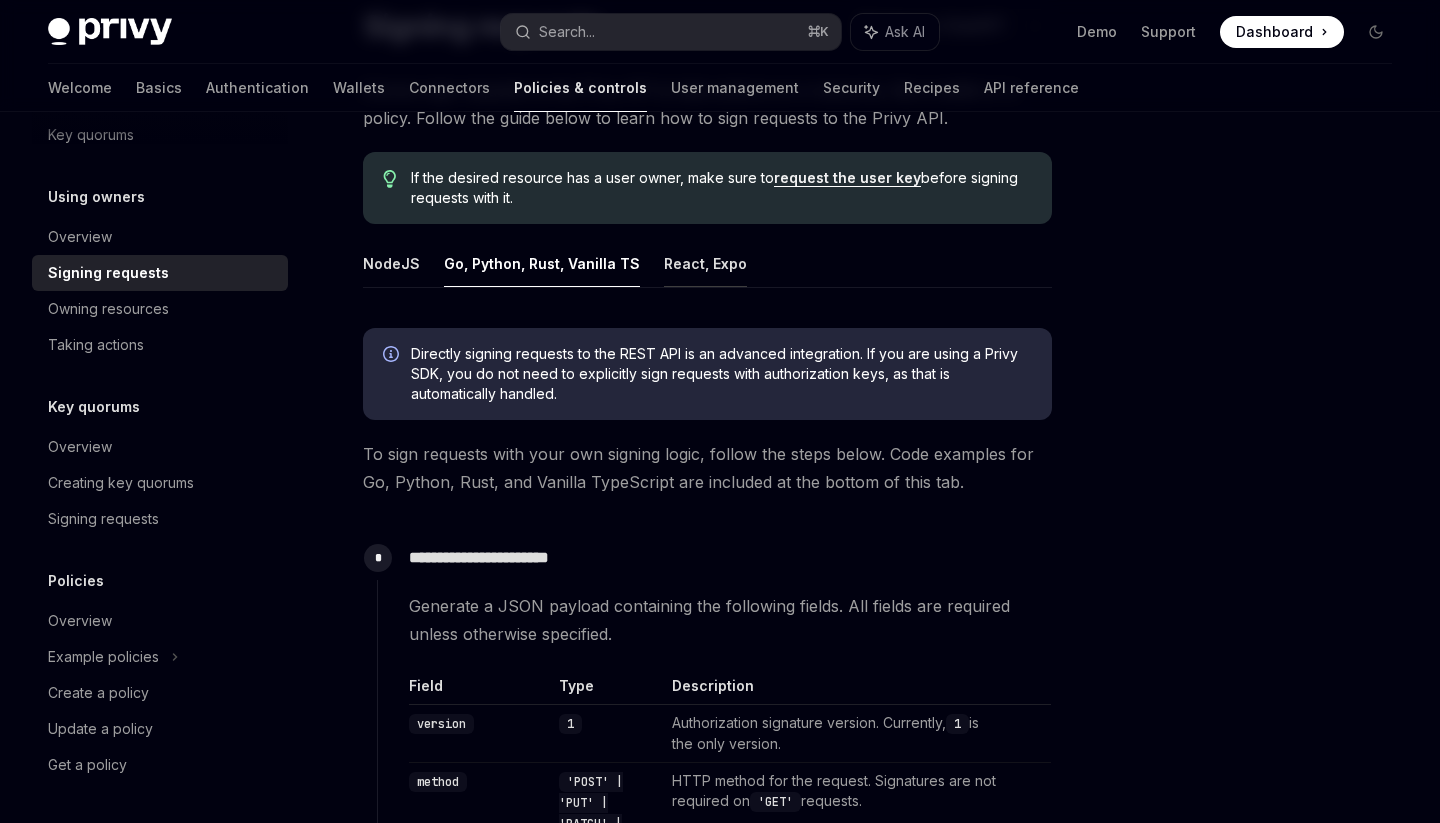 click on "React, Expo" at bounding box center [705, 263] 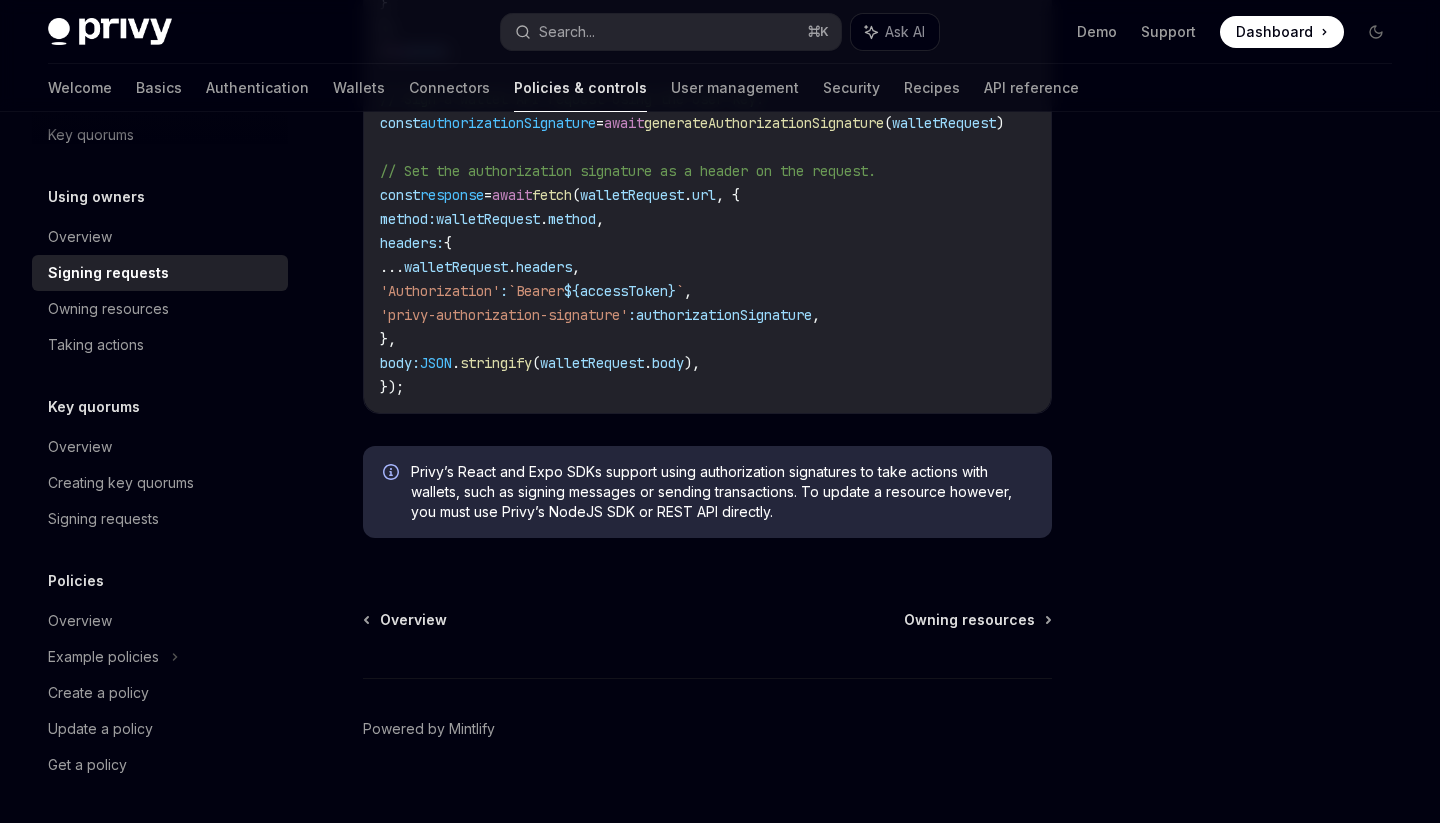 scroll, scrollTop: 1240, scrollLeft: 0, axis: vertical 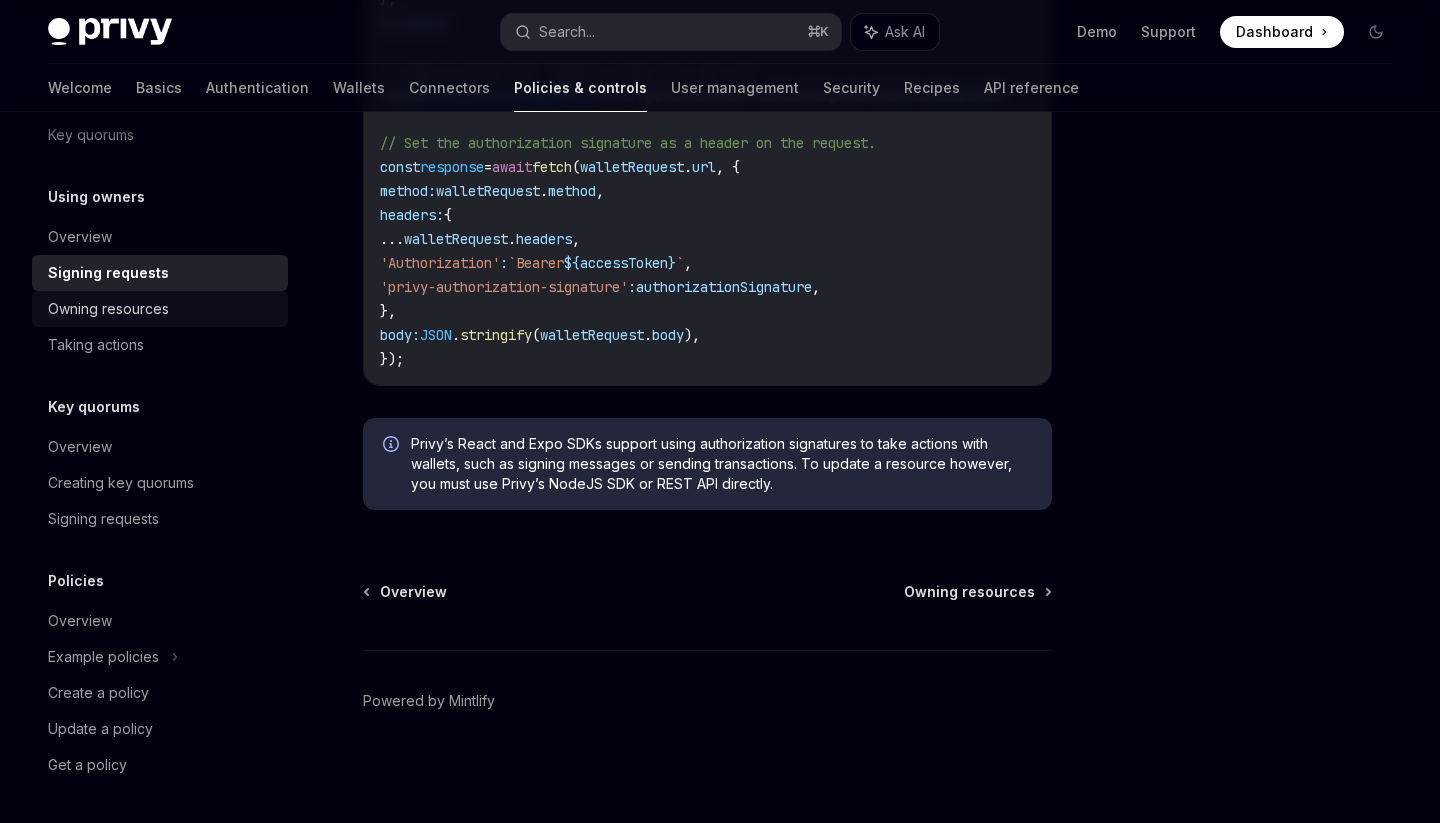click on "Owning resources" at bounding box center (162, 309) 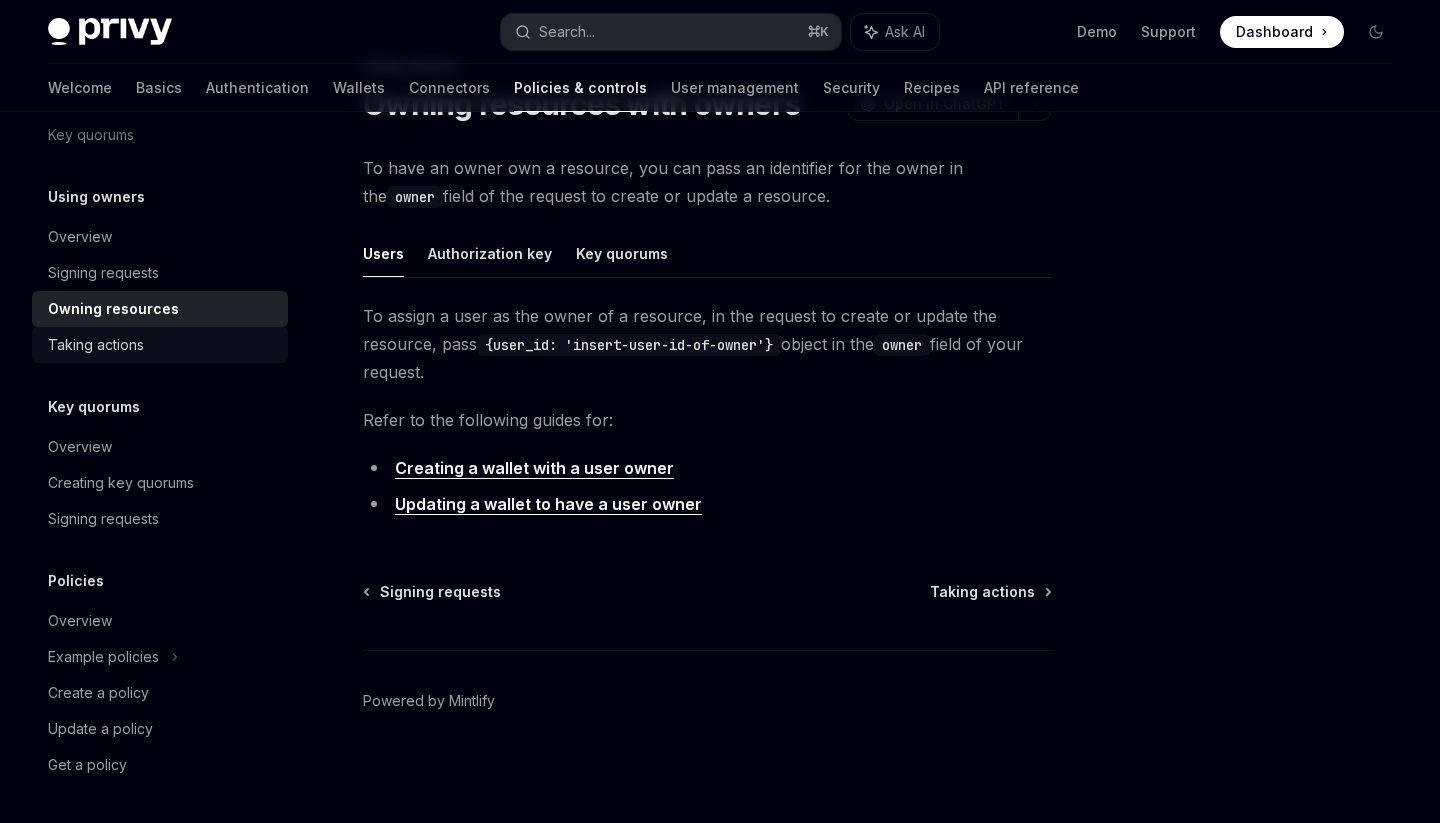 click on "Taking actions" at bounding box center (162, 345) 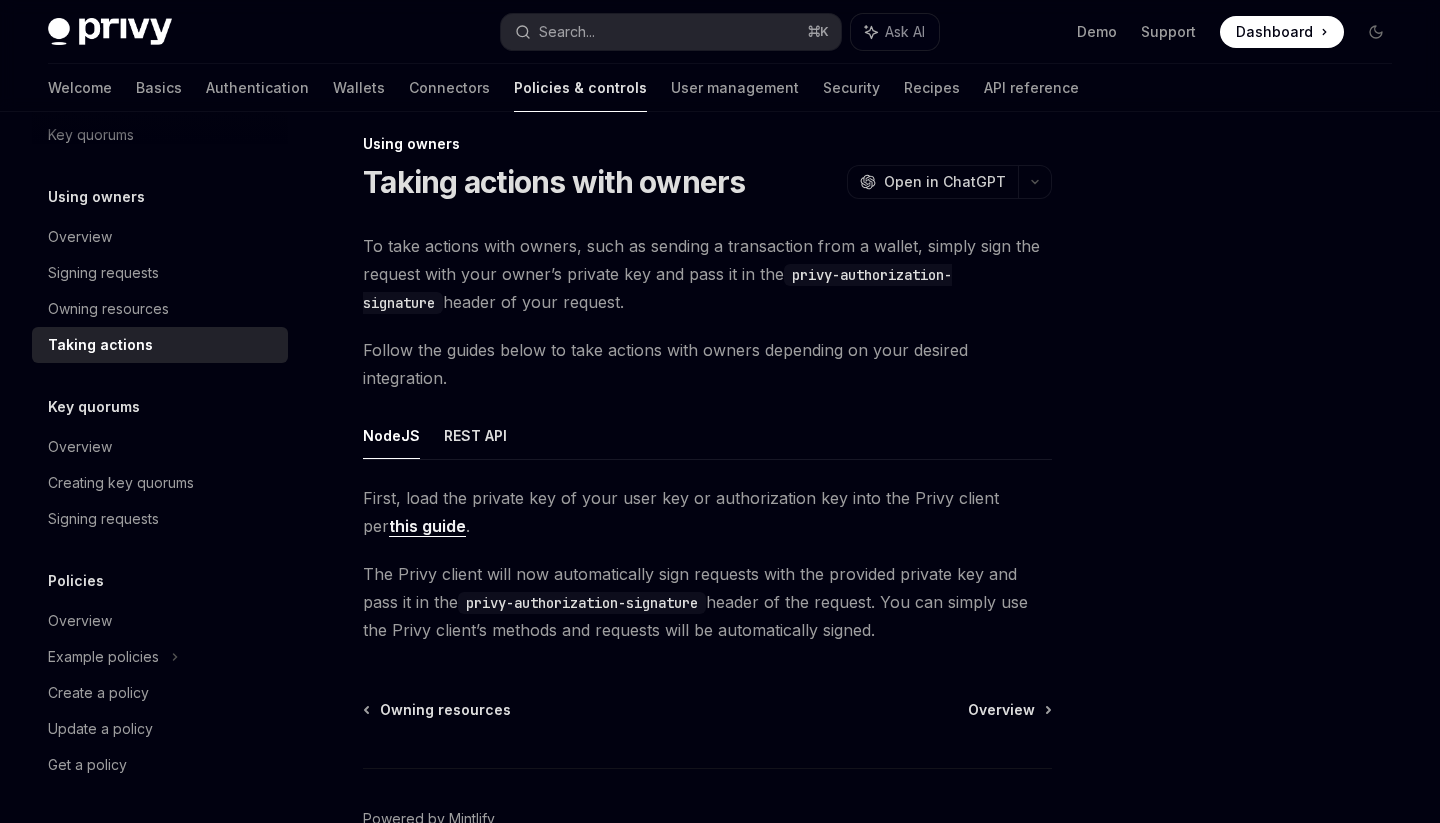 scroll, scrollTop: 0, scrollLeft: 0, axis: both 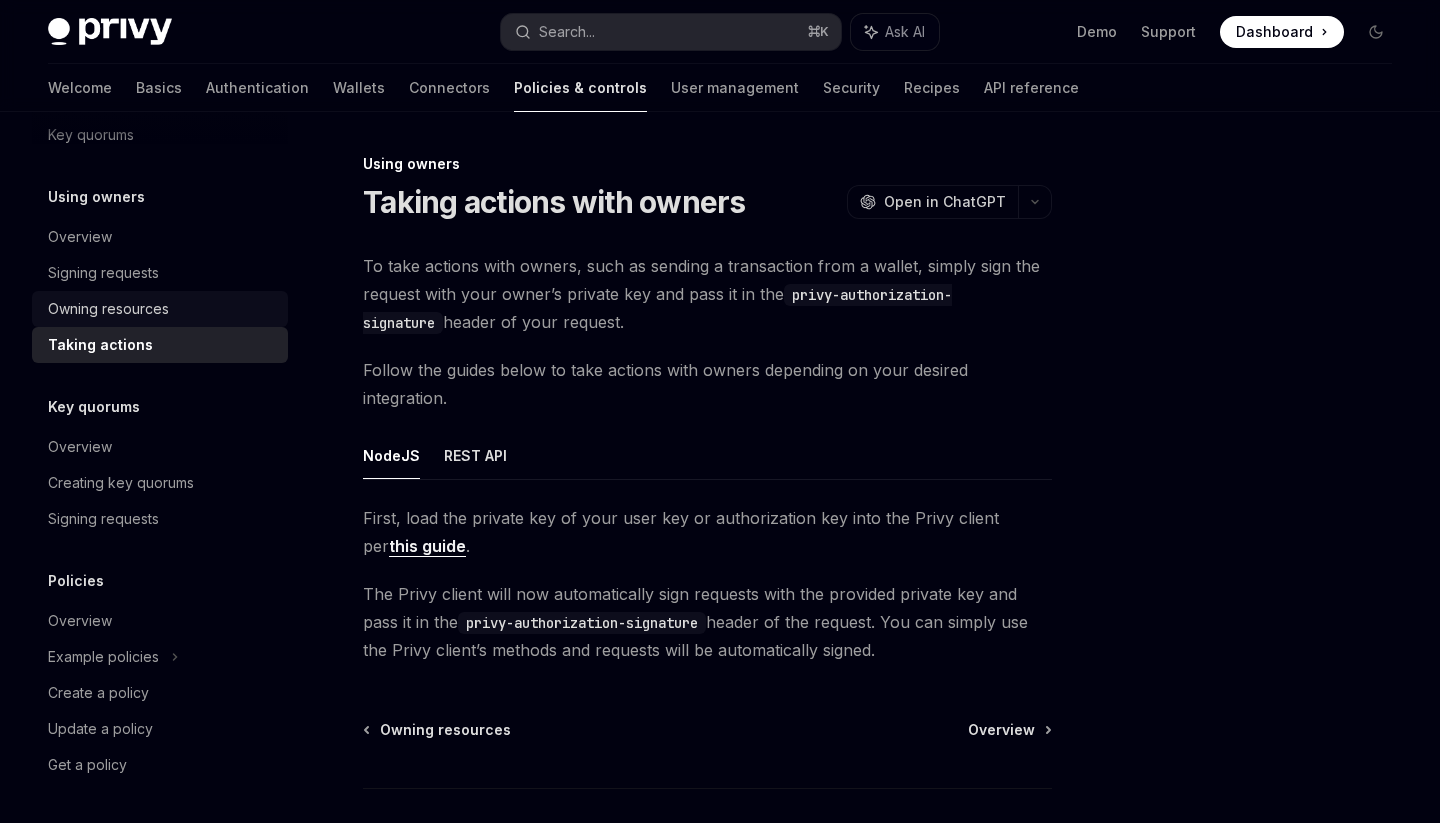 click on "Owning resources" at bounding box center (108, 309) 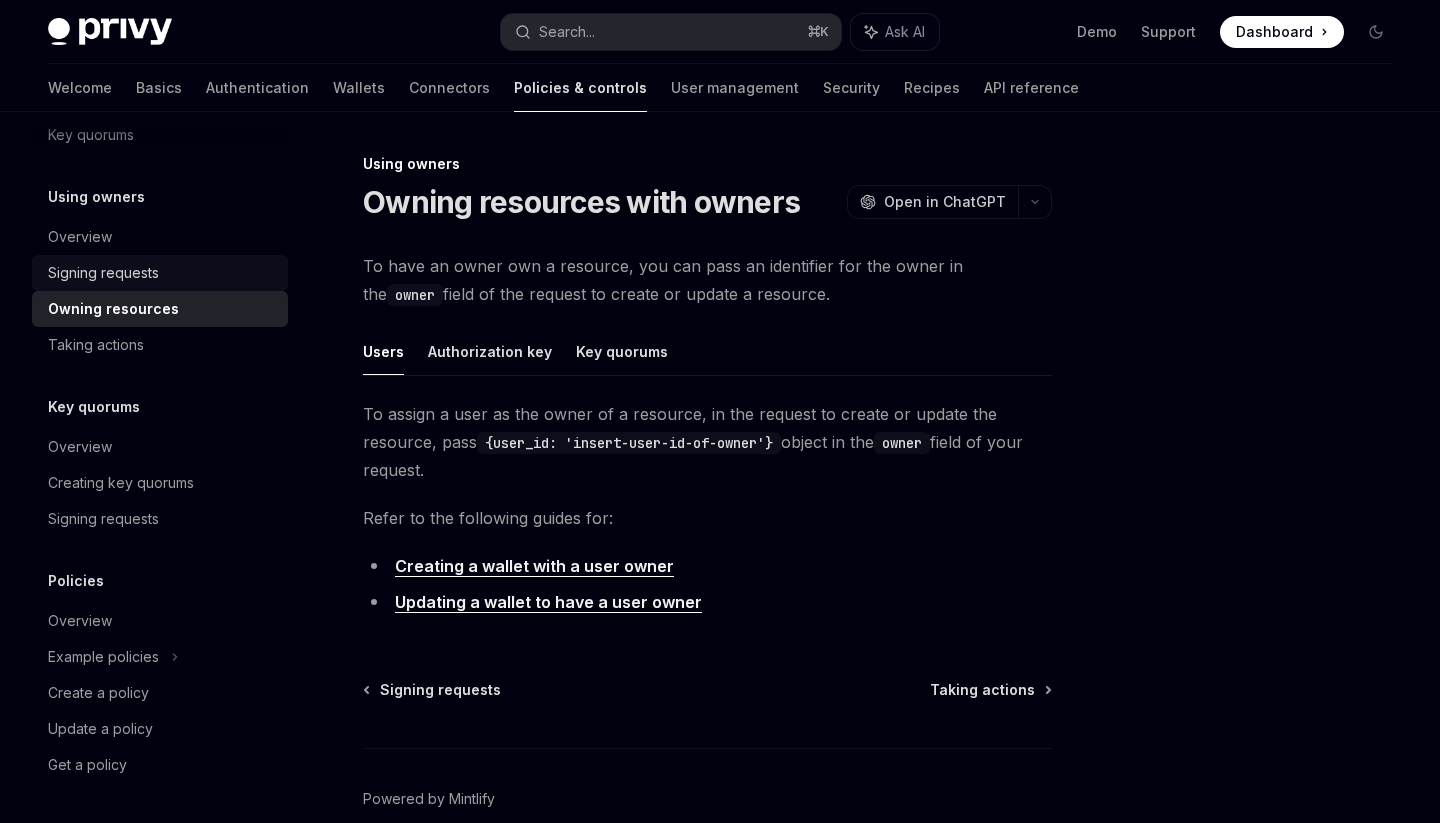click on "Signing requests" at bounding box center [162, 273] 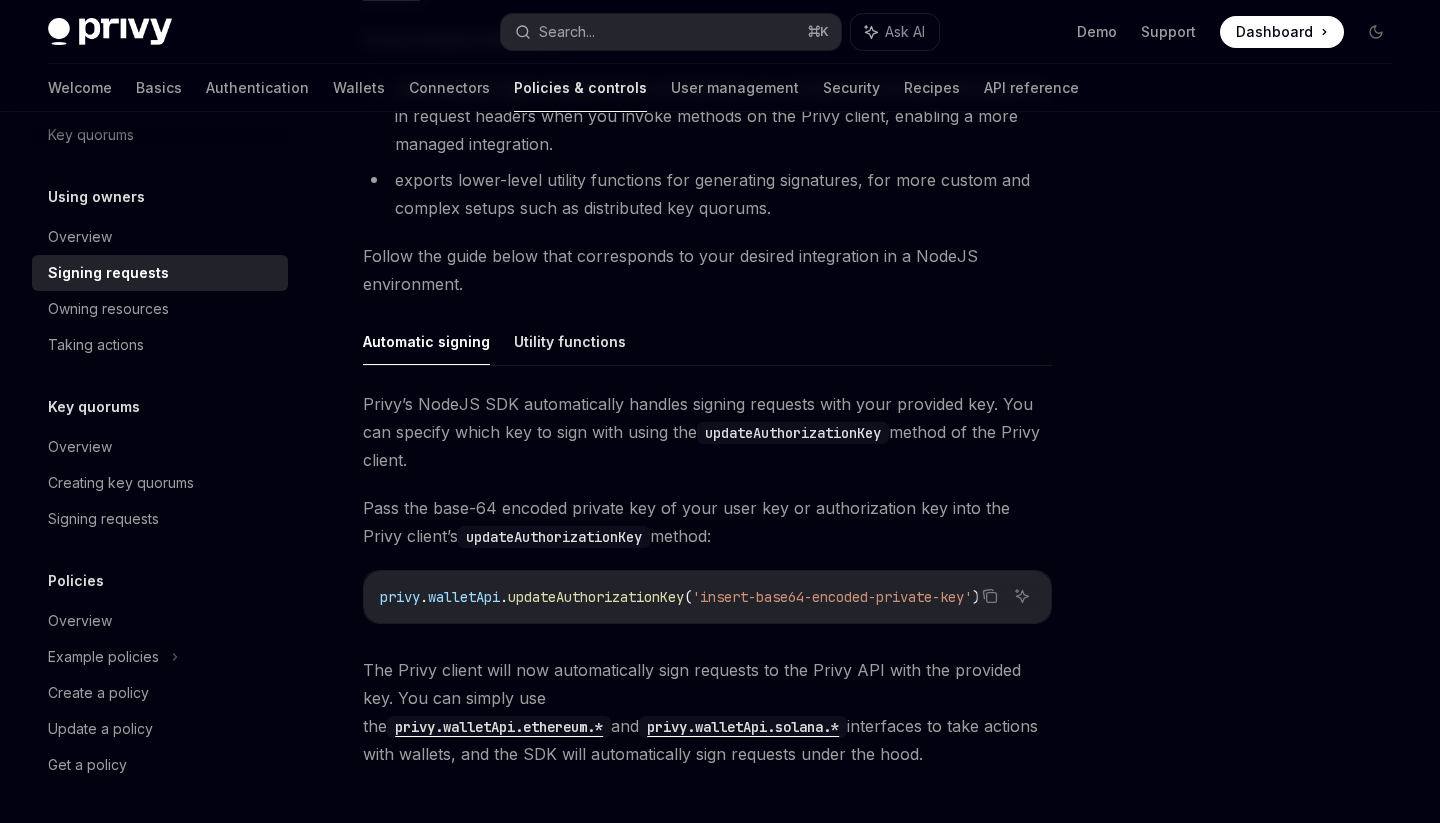 scroll, scrollTop: 704, scrollLeft: 0, axis: vertical 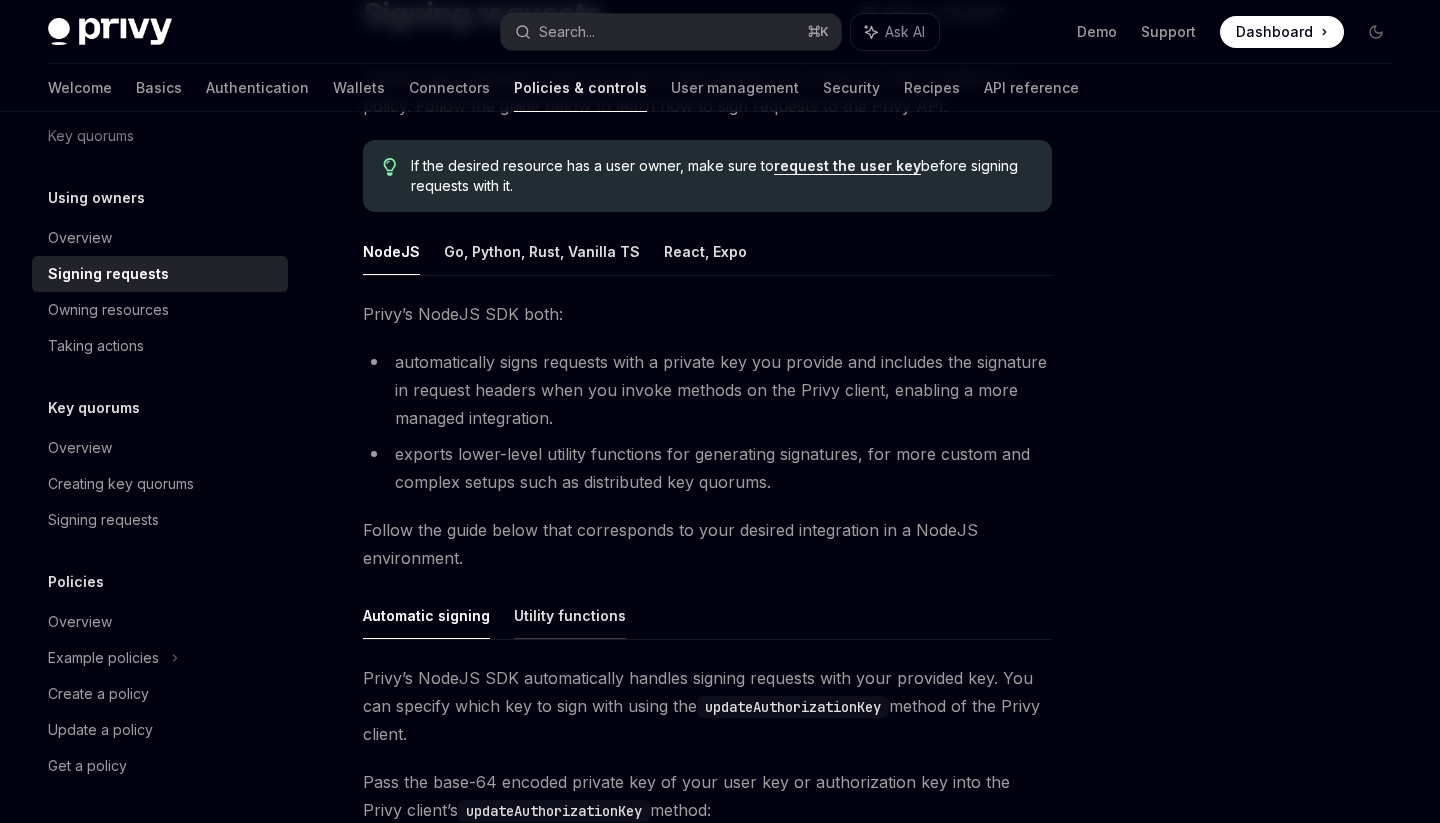 click on "Utility functions" at bounding box center [570, 615] 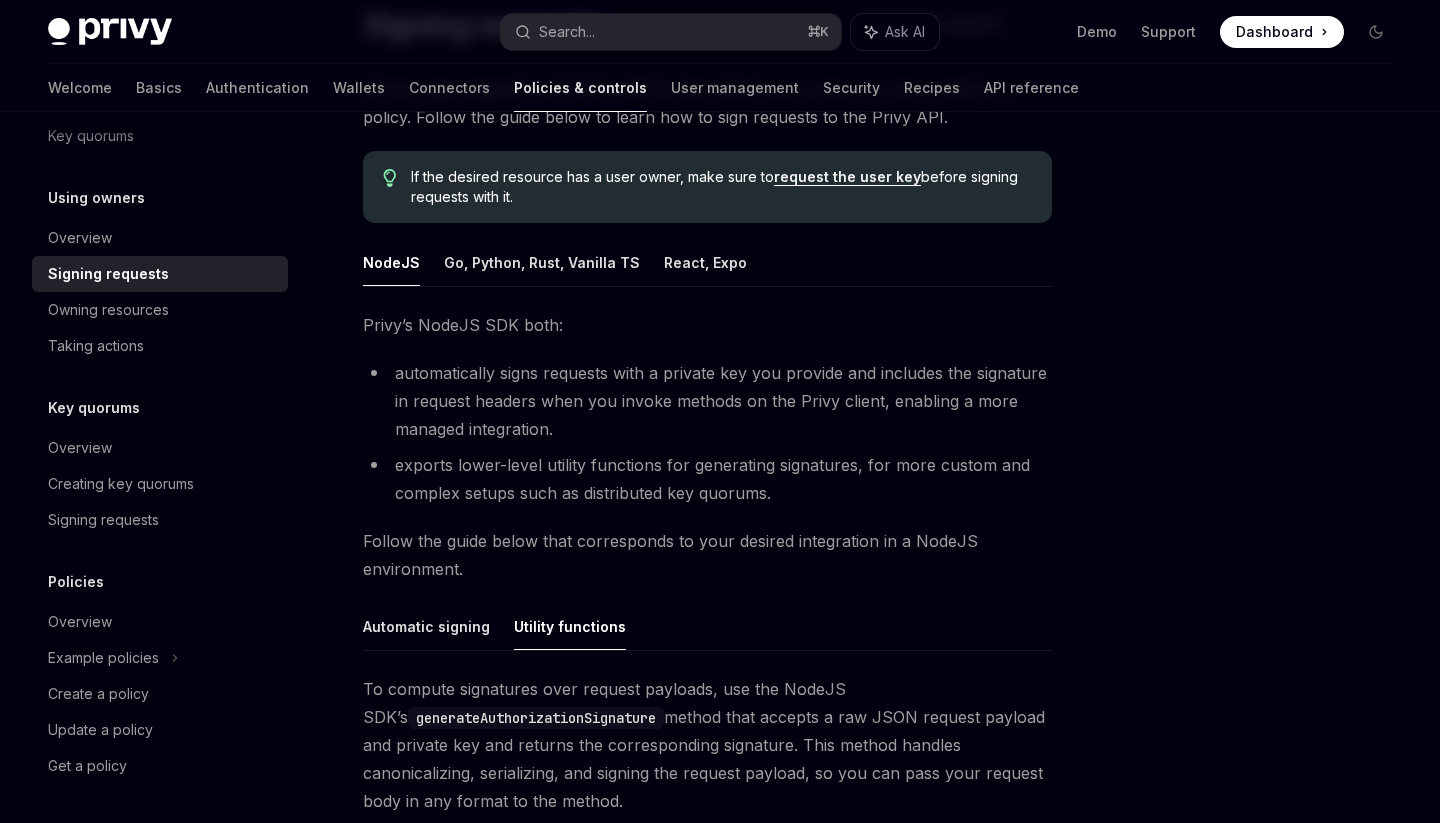 scroll, scrollTop: 180, scrollLeft: 0, axis: vertical 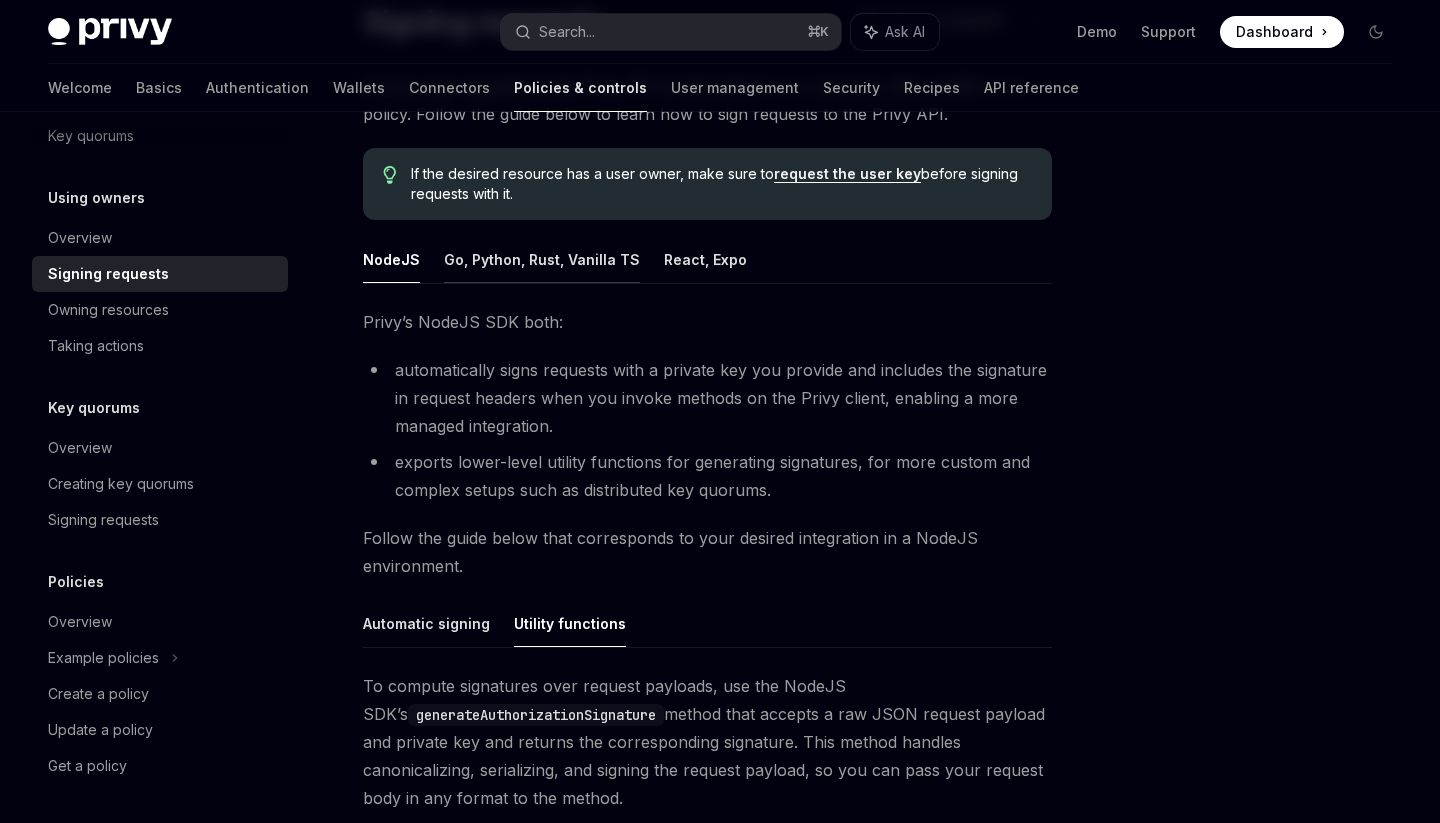 click on "Go, Python, Rust, Vanilla TS" at bounding box center [542, 259] 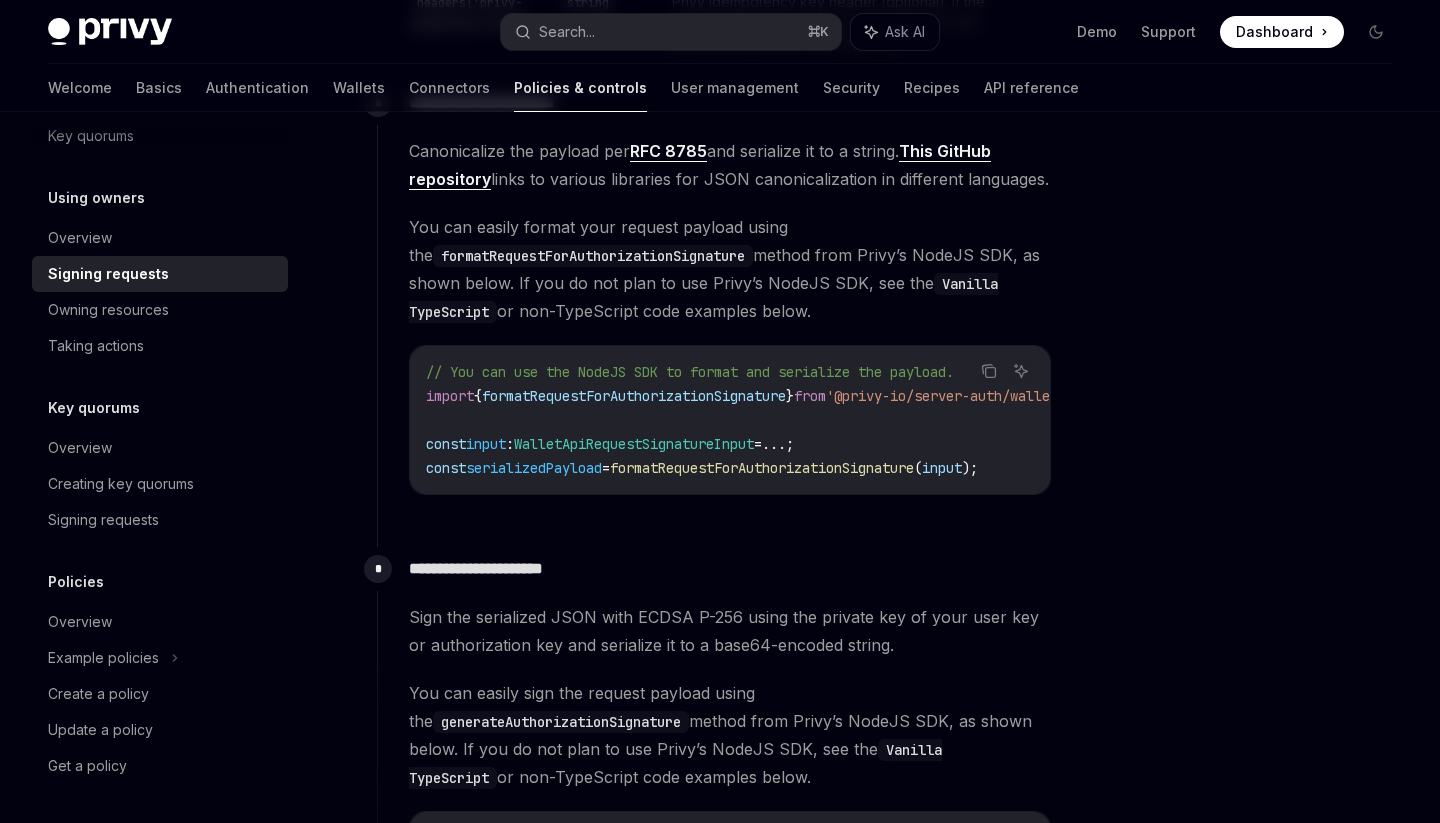 scroll, scrollTop: 1340, scrollLeft: 0, axis: vertical 